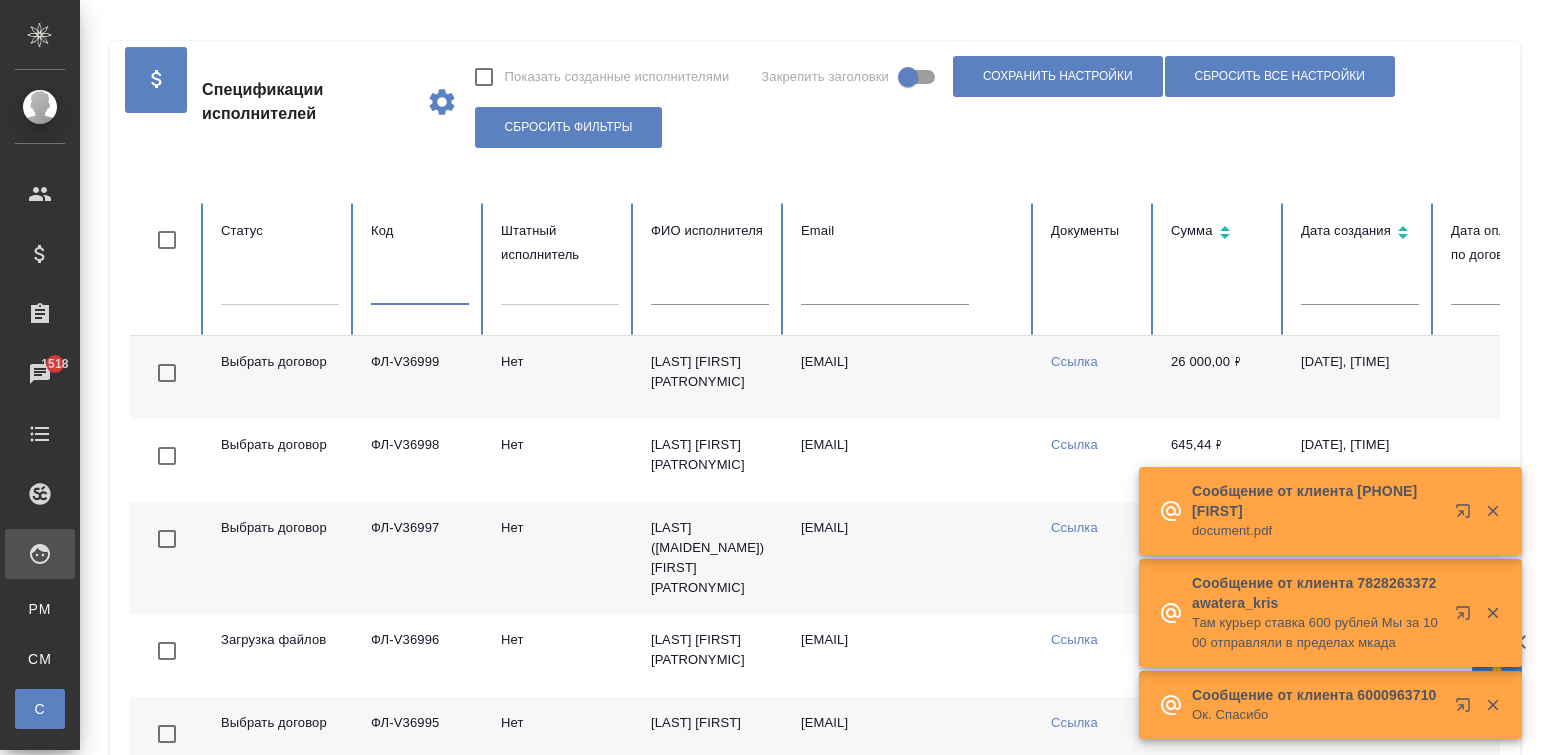 scroll, scrollTop: 0, scrollLeft: 0, axis: both 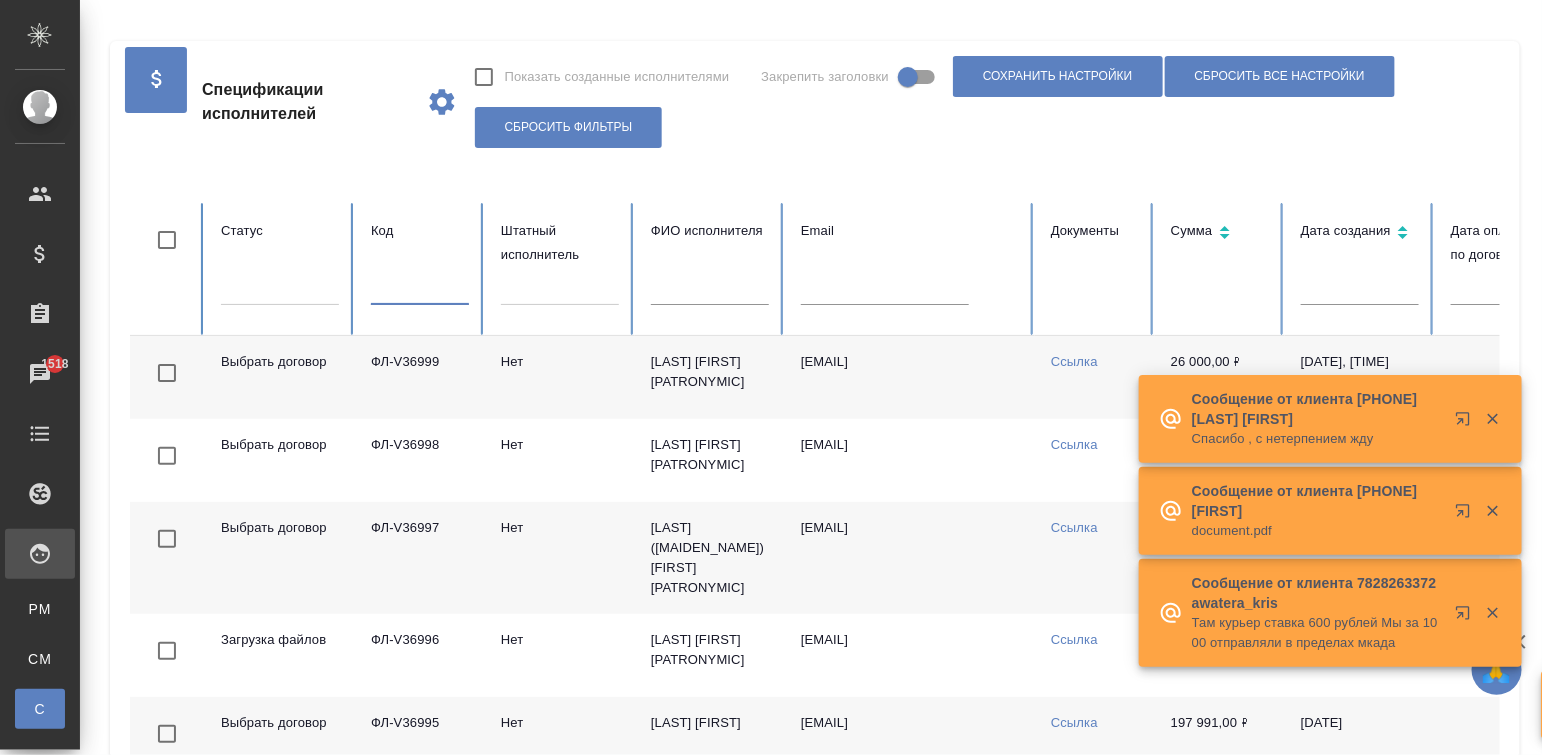 click at bounding box center (420, 291) 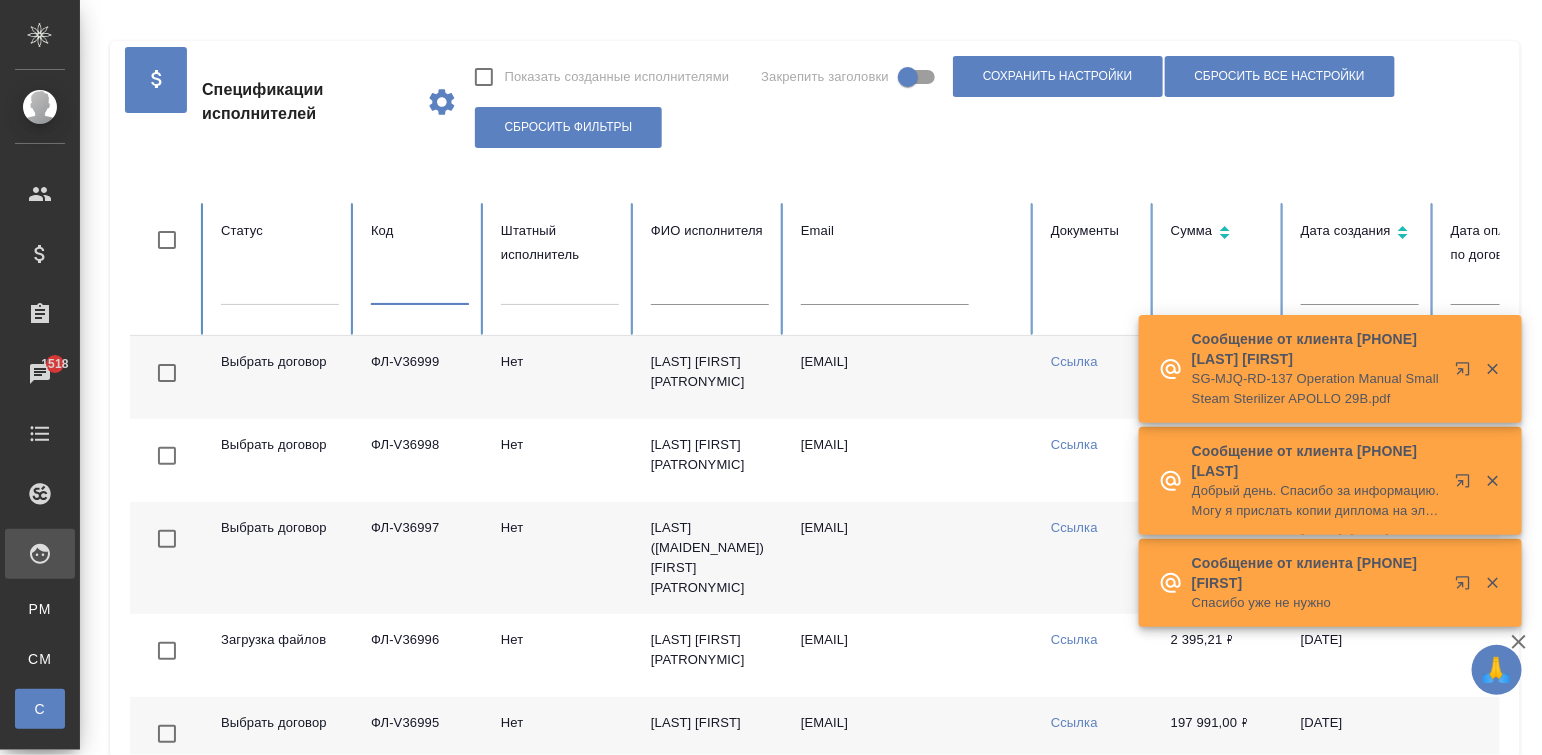 click at bounding box center [420, 291] 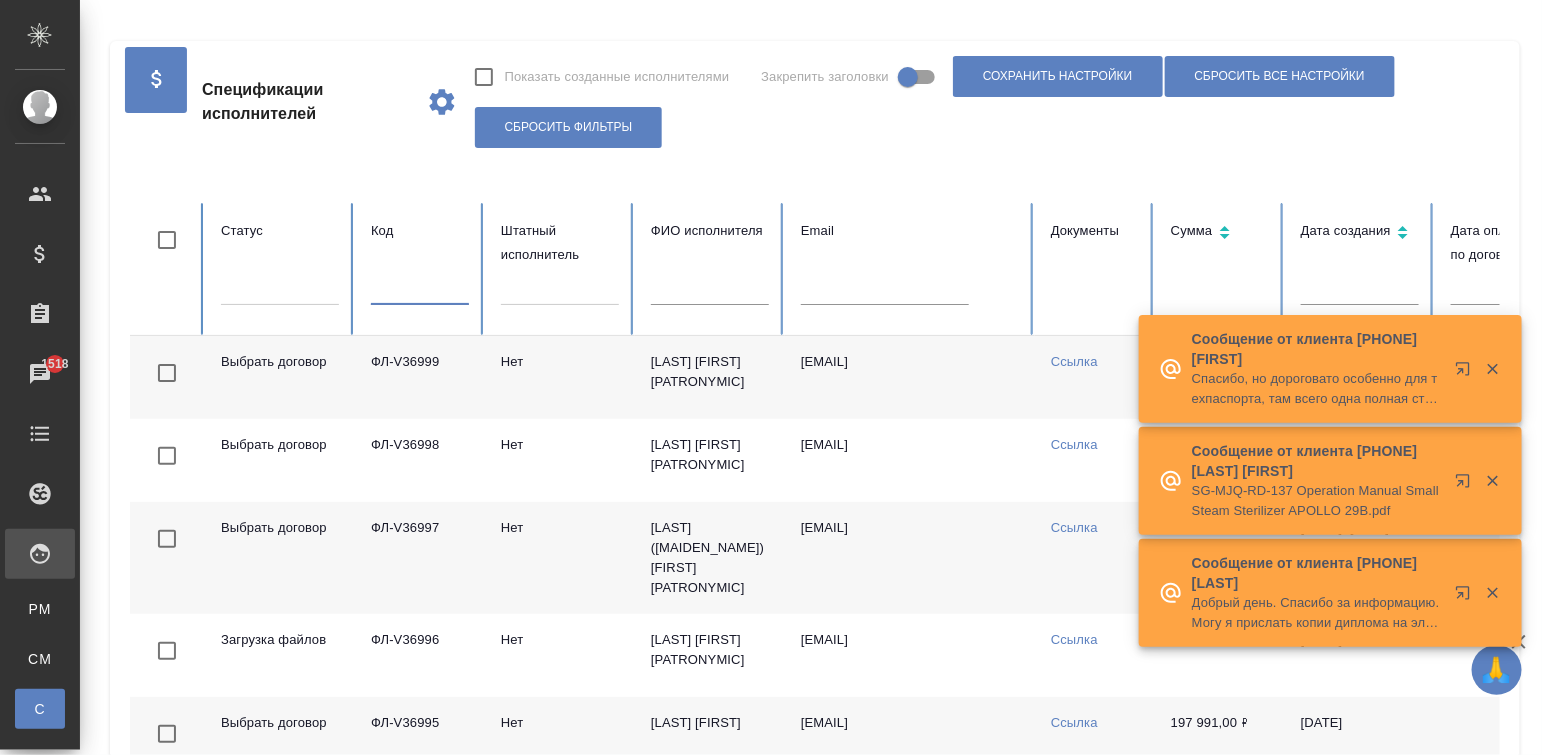 paste on "ФЛ-V36370" 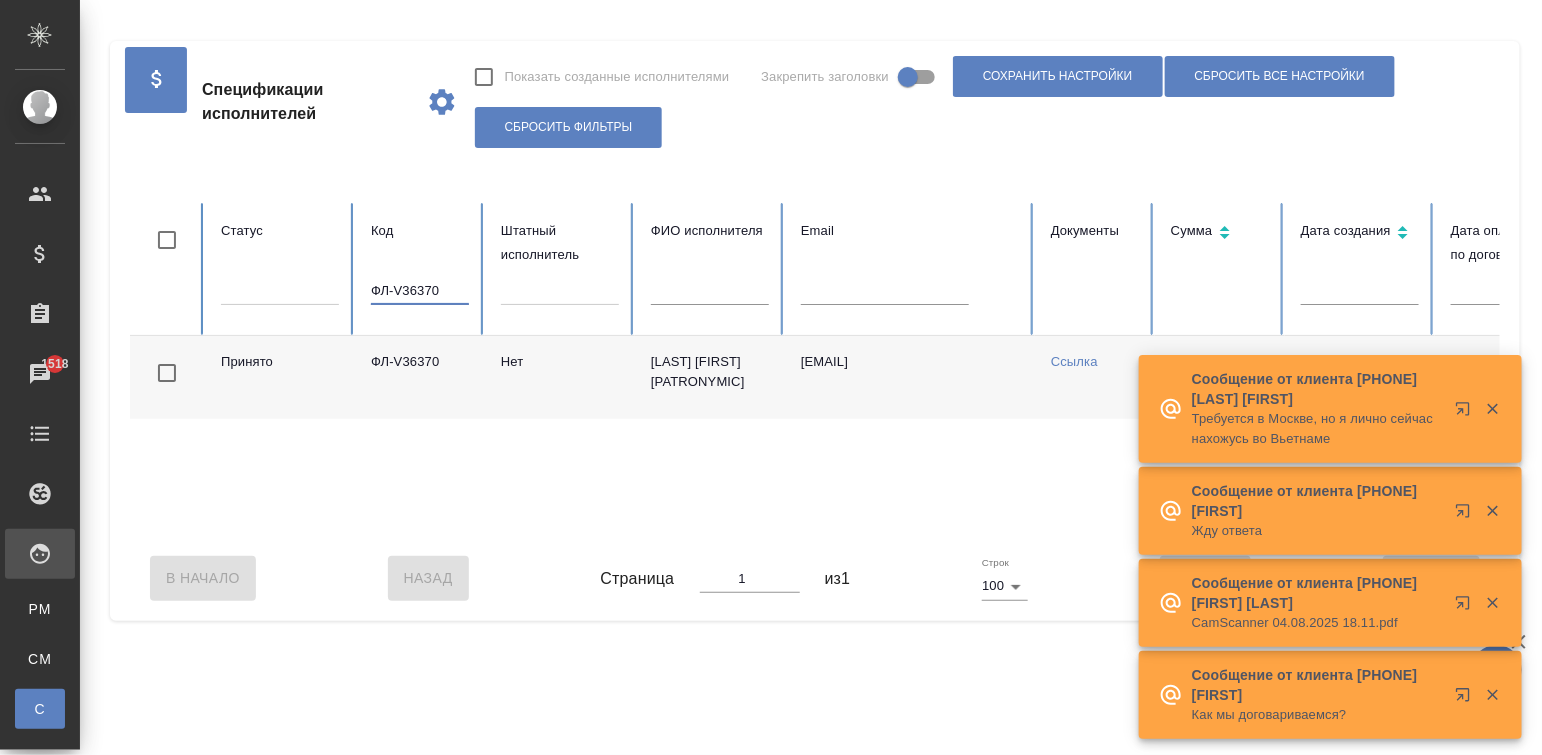 scroll, scrollTop: 0, scrollLeft: 770, axis: horizontal 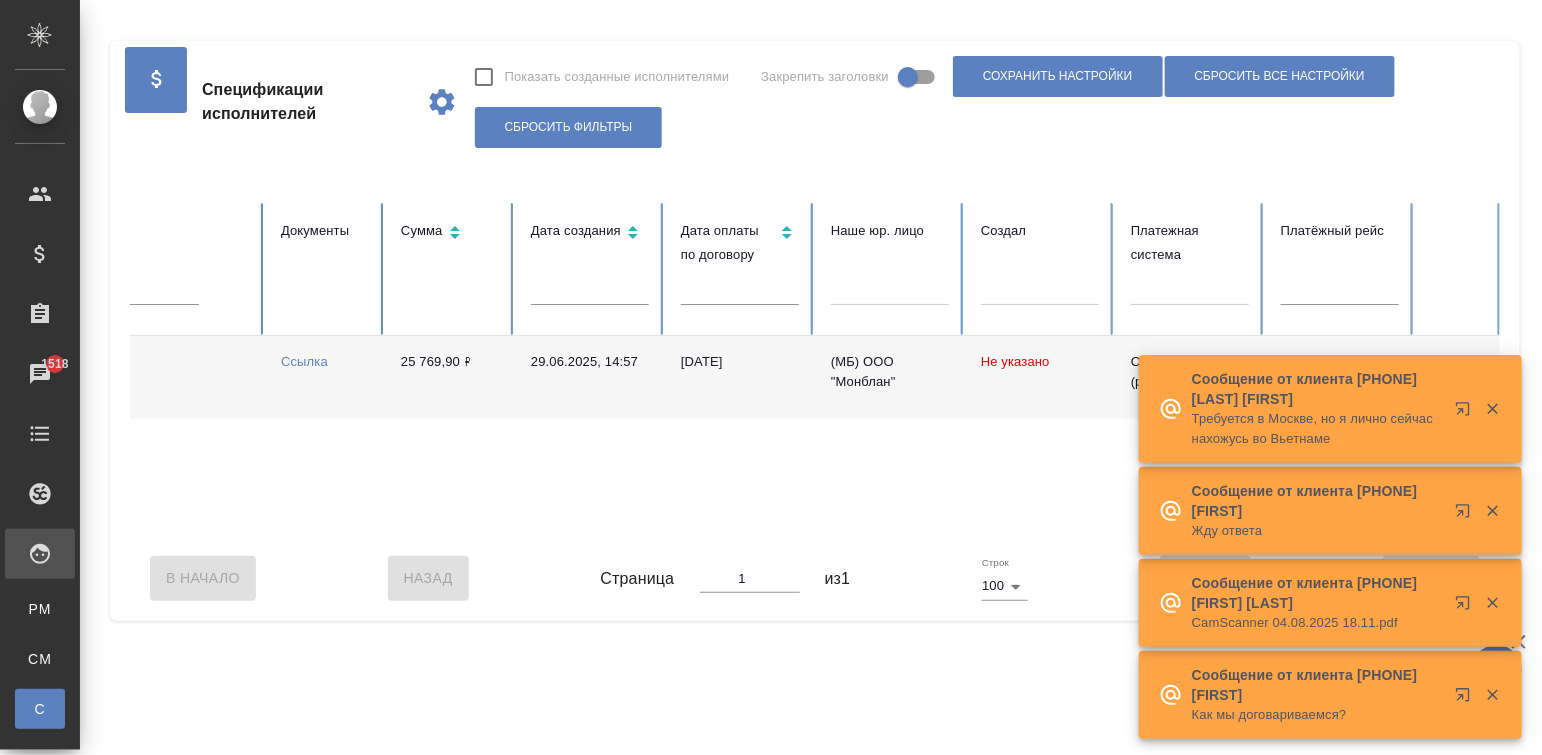 type on "ФЛ-V36370" 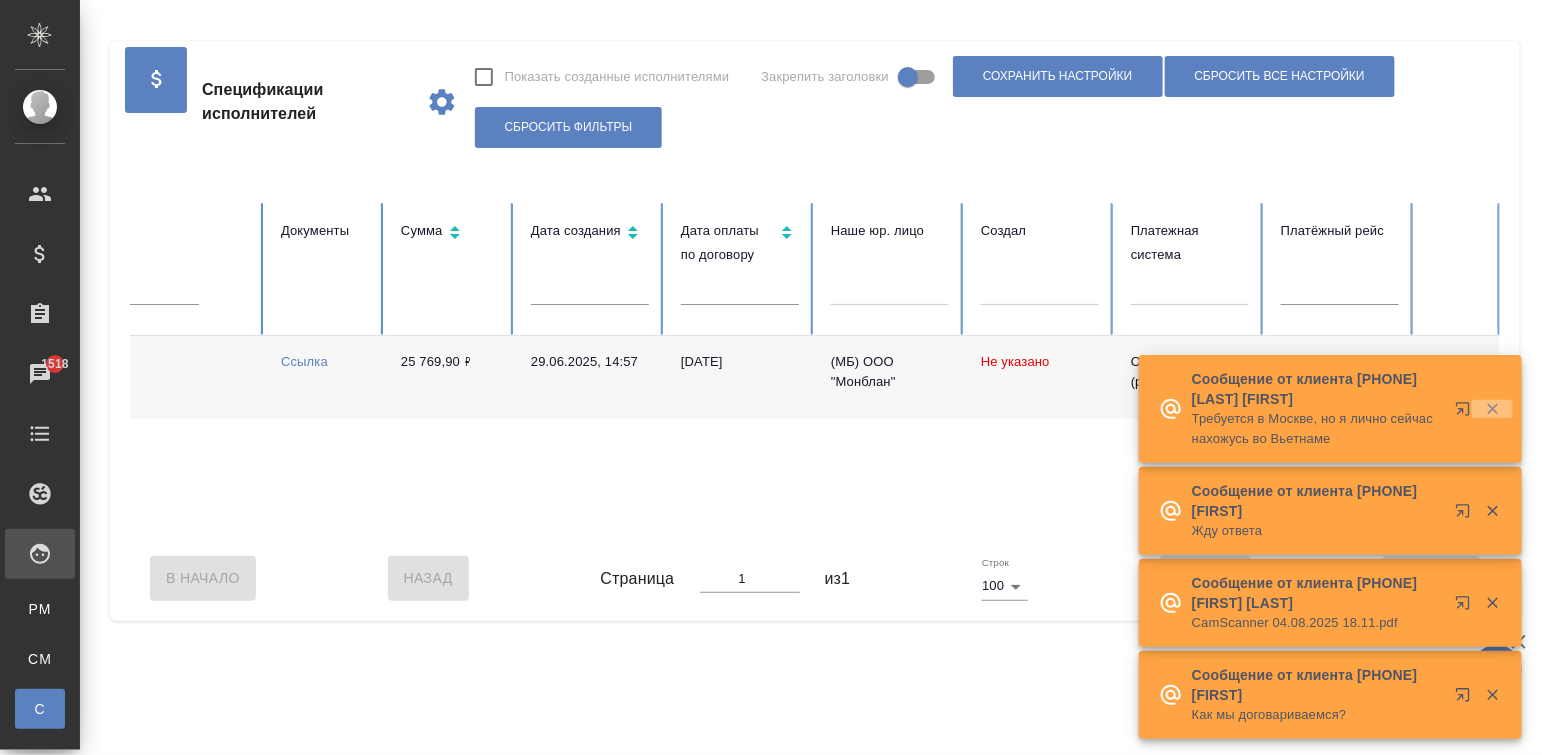 click 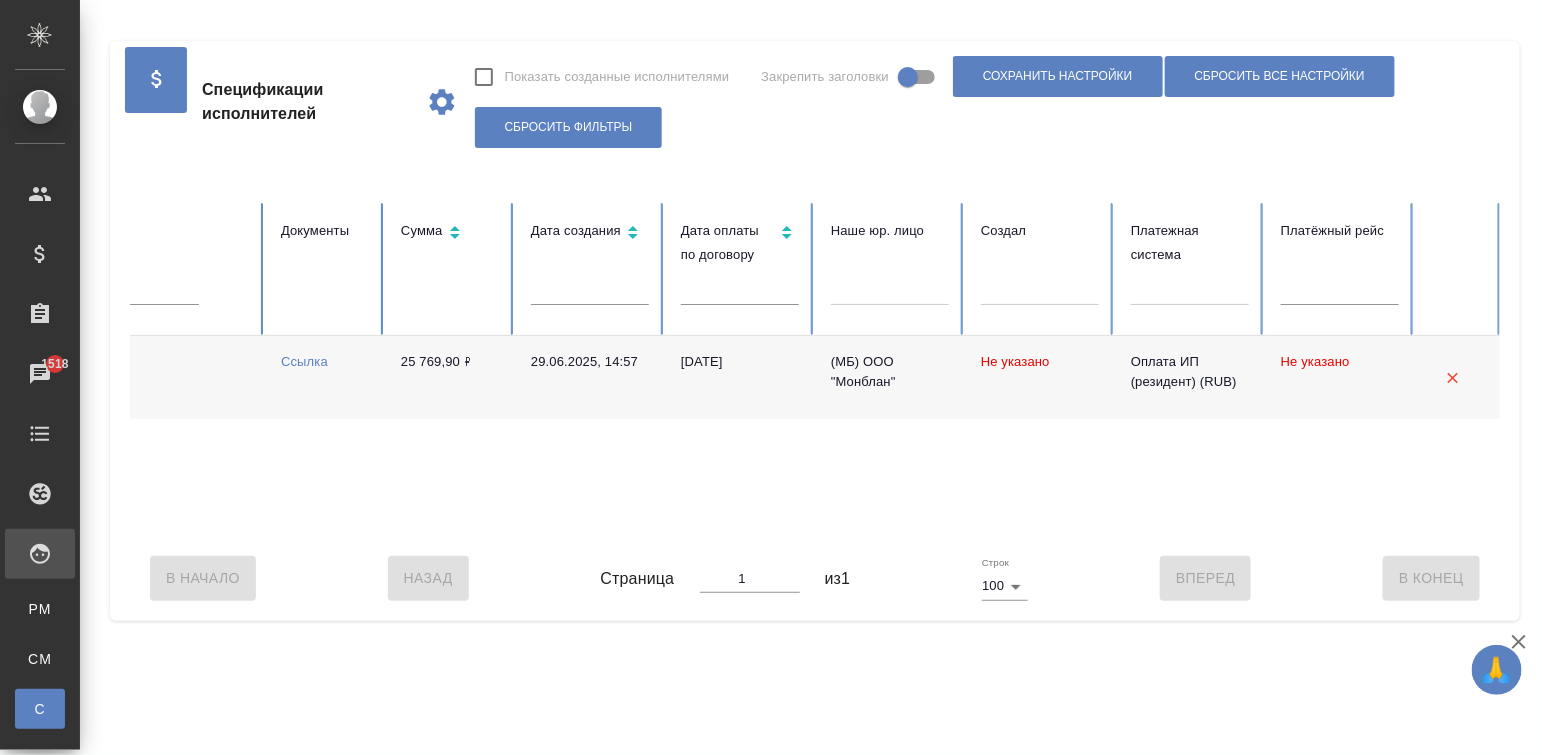 scroll, scrollTop: 0, scrollLeft: 0, axis: both 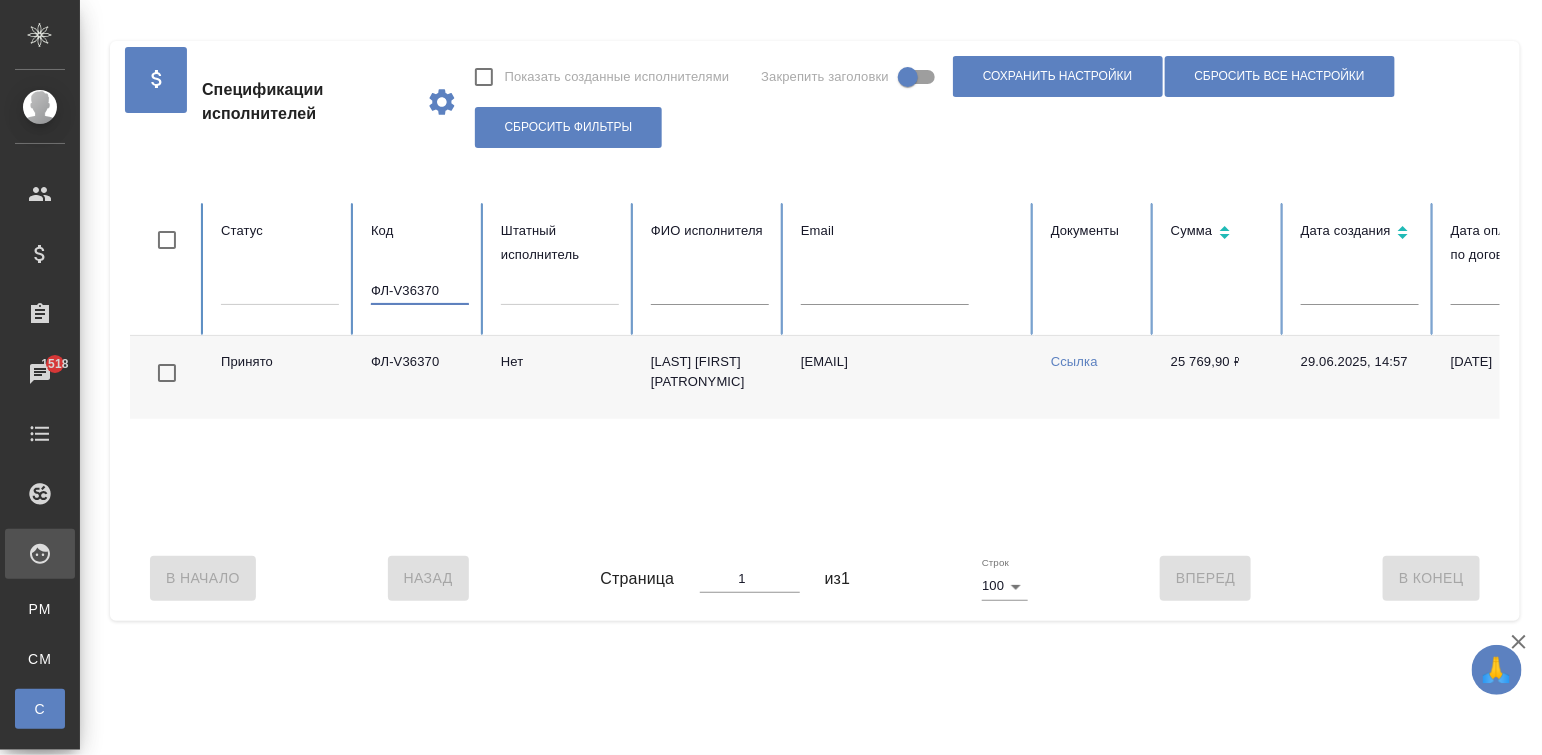 click on "ФЛ-V36370" at bounding box center (420, 291) 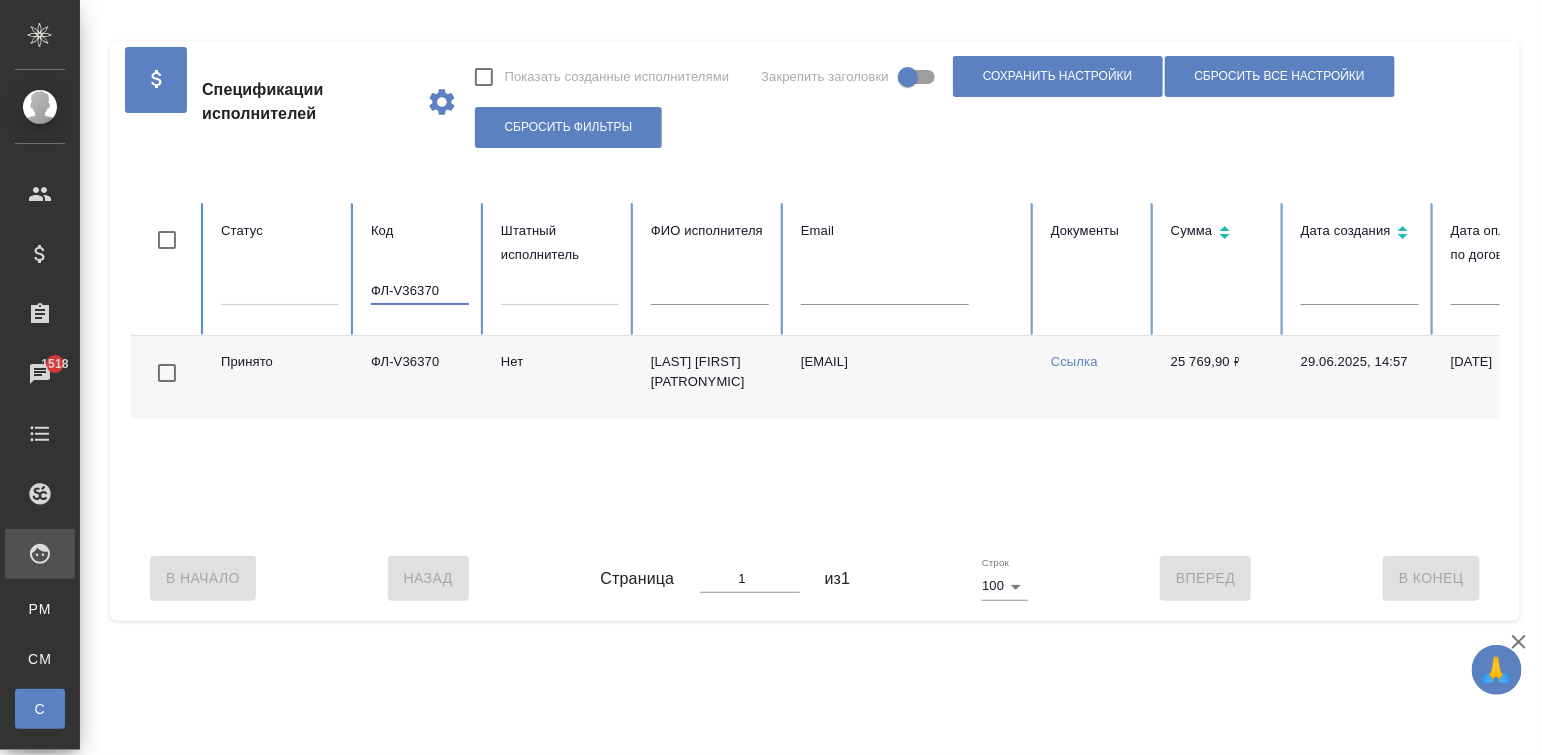 click on "ФЛ-V36370" at bounding box center (420, 291) 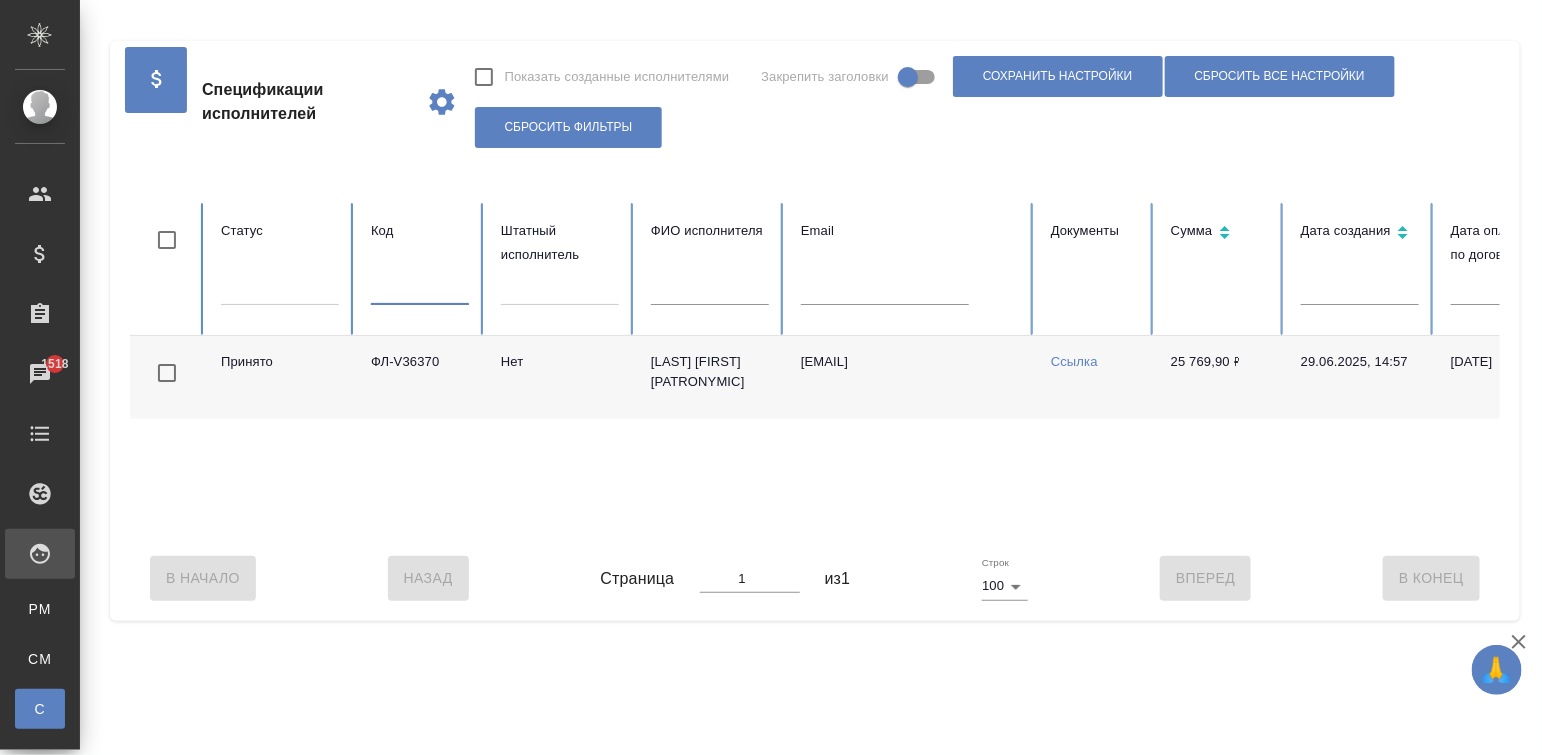 type 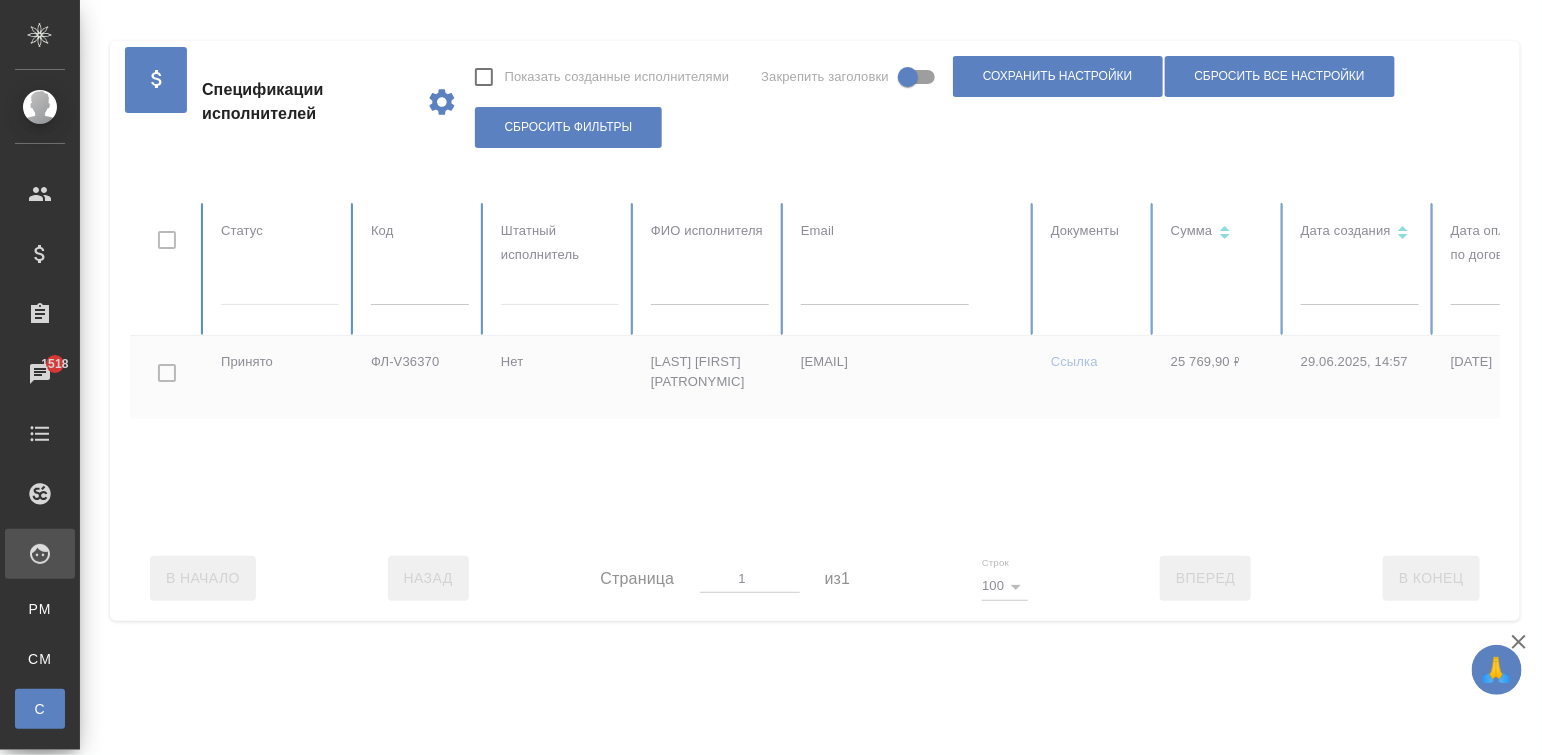 click at bounding box center (1201, 369) 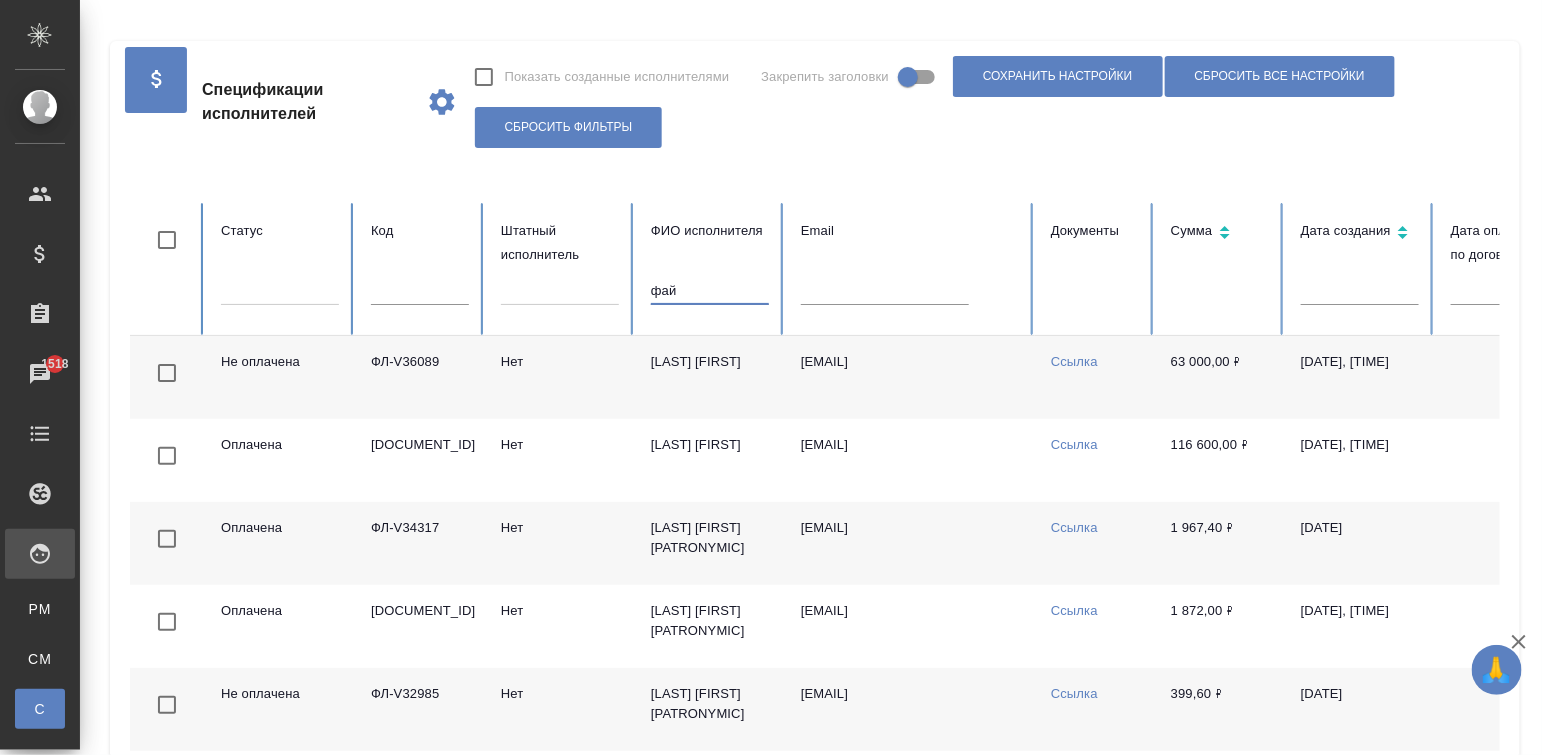 click on "[LAST] [FIRST]" at bounding box center [710, 377] 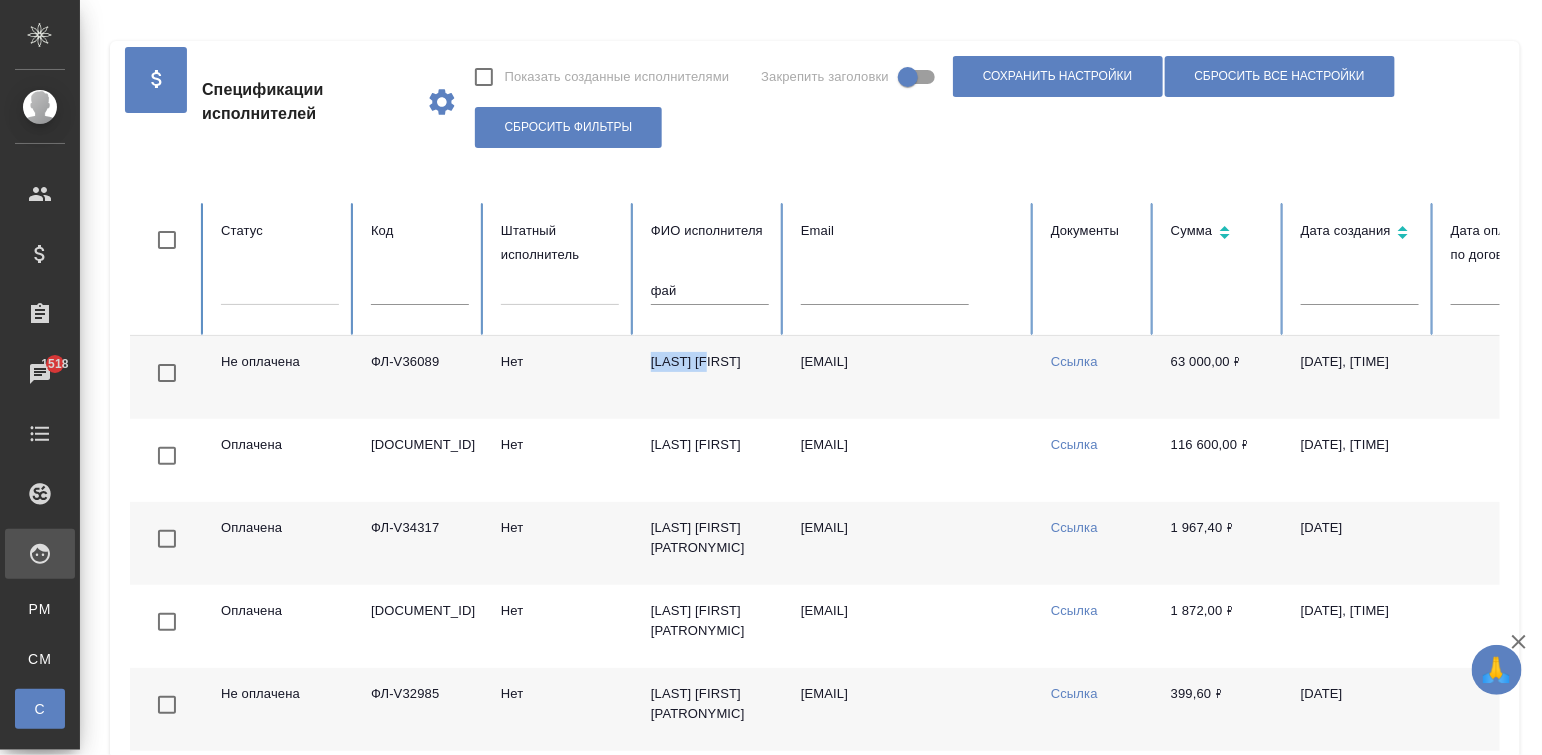 click on "[LAST] [FIRST]" at bounding box center (710, 377) 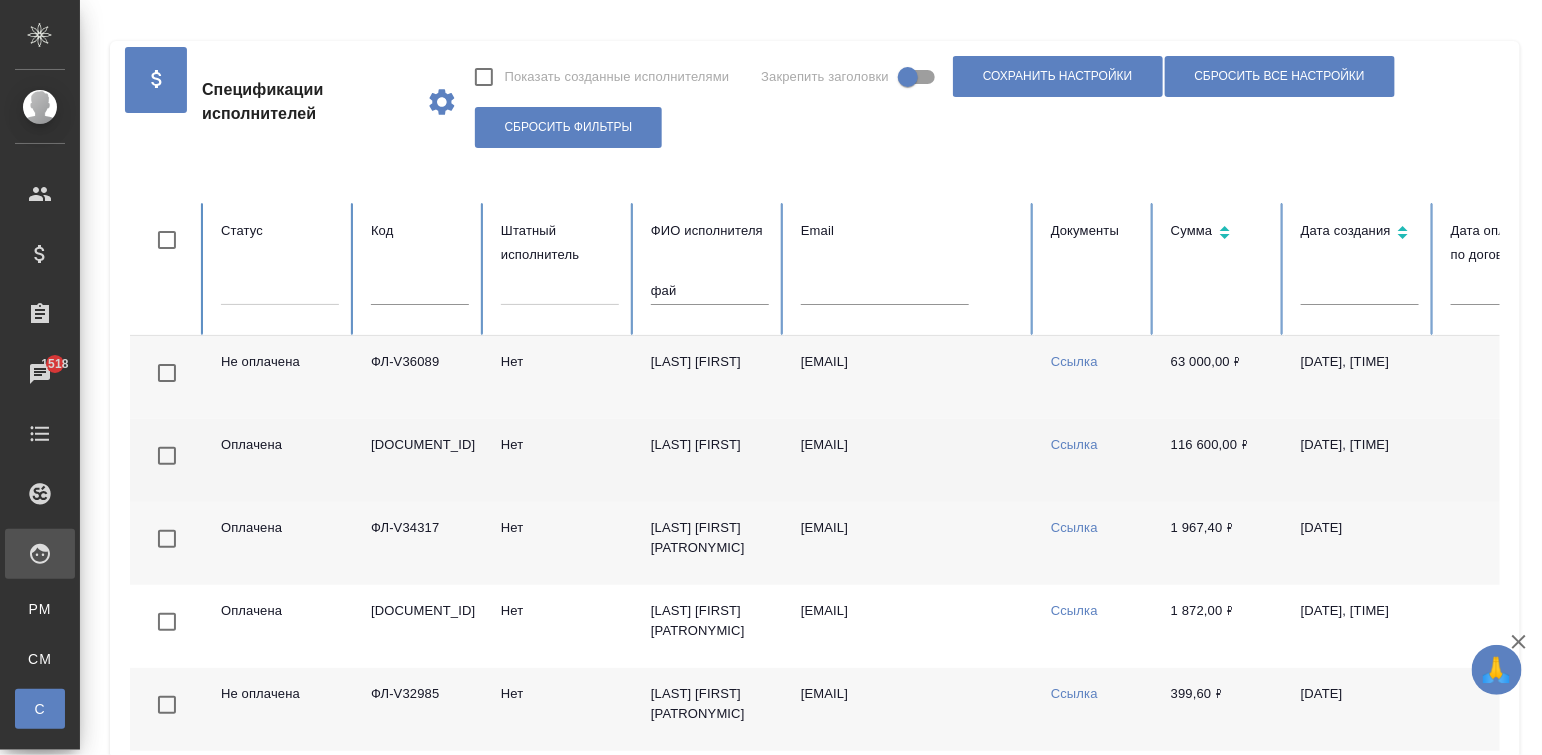click on "[EMAIL]" at bounding box center (910, 460) 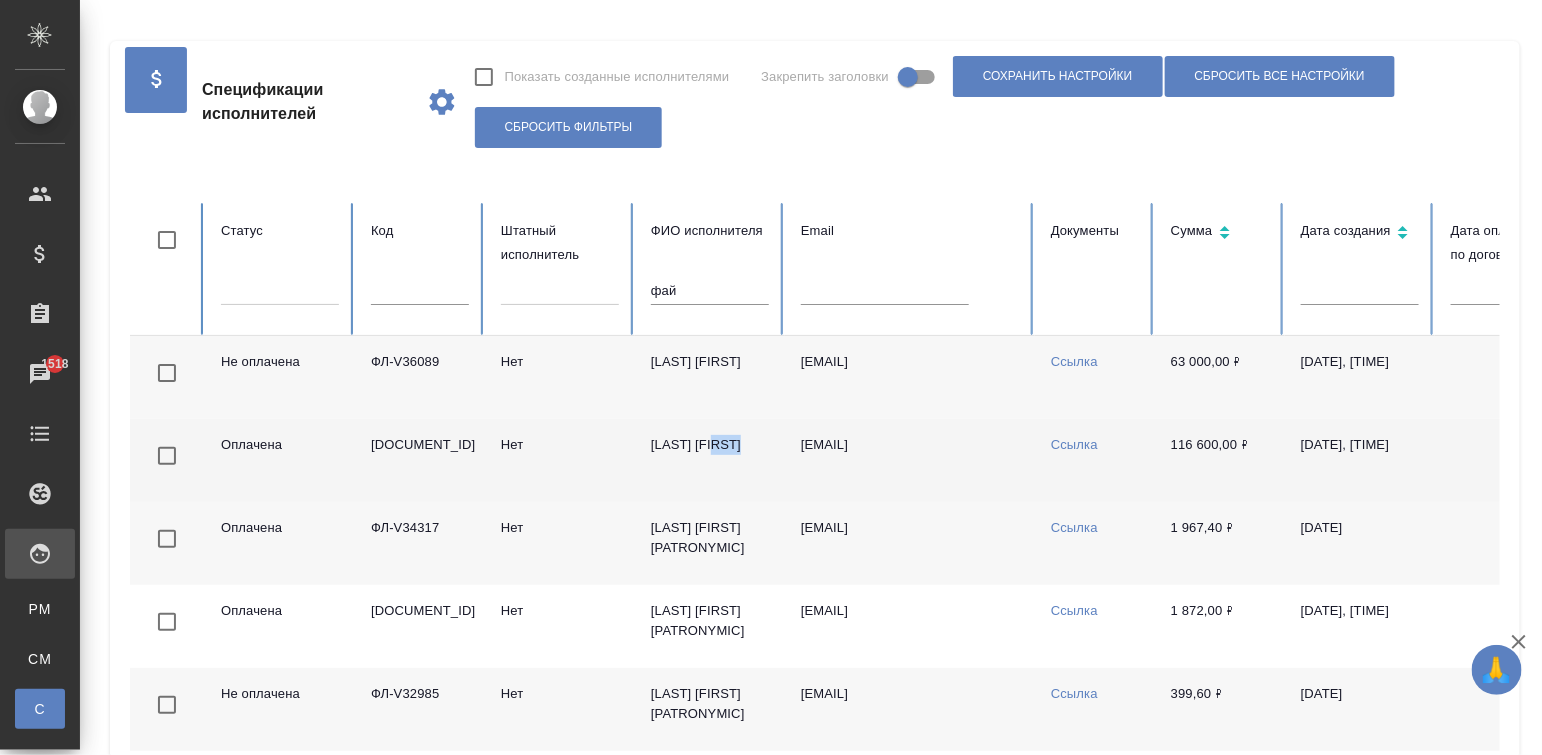 click on "[LAST] [FIRST]" at bounding box center (710, 460) 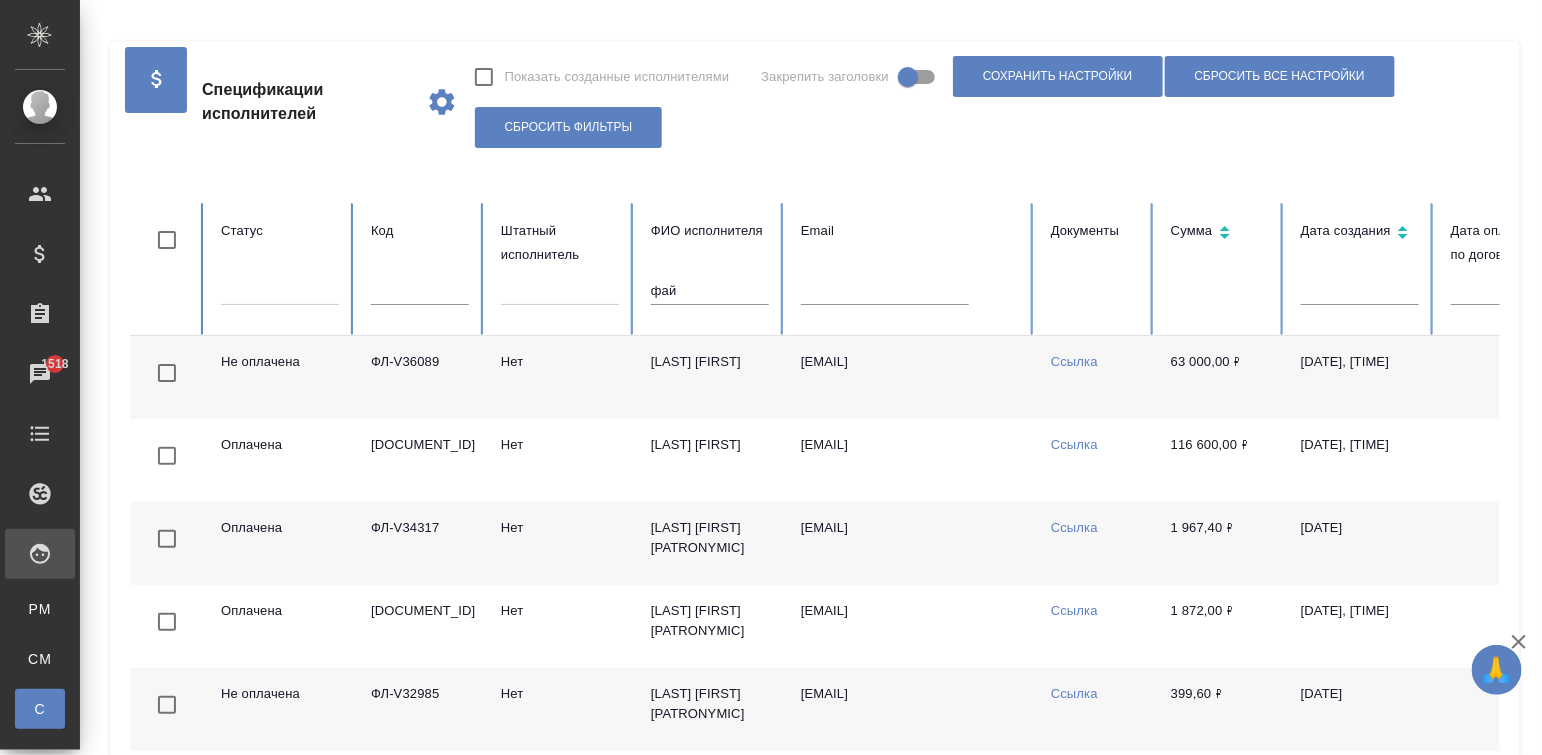 click on "фай" at bounding box center (710, 291) 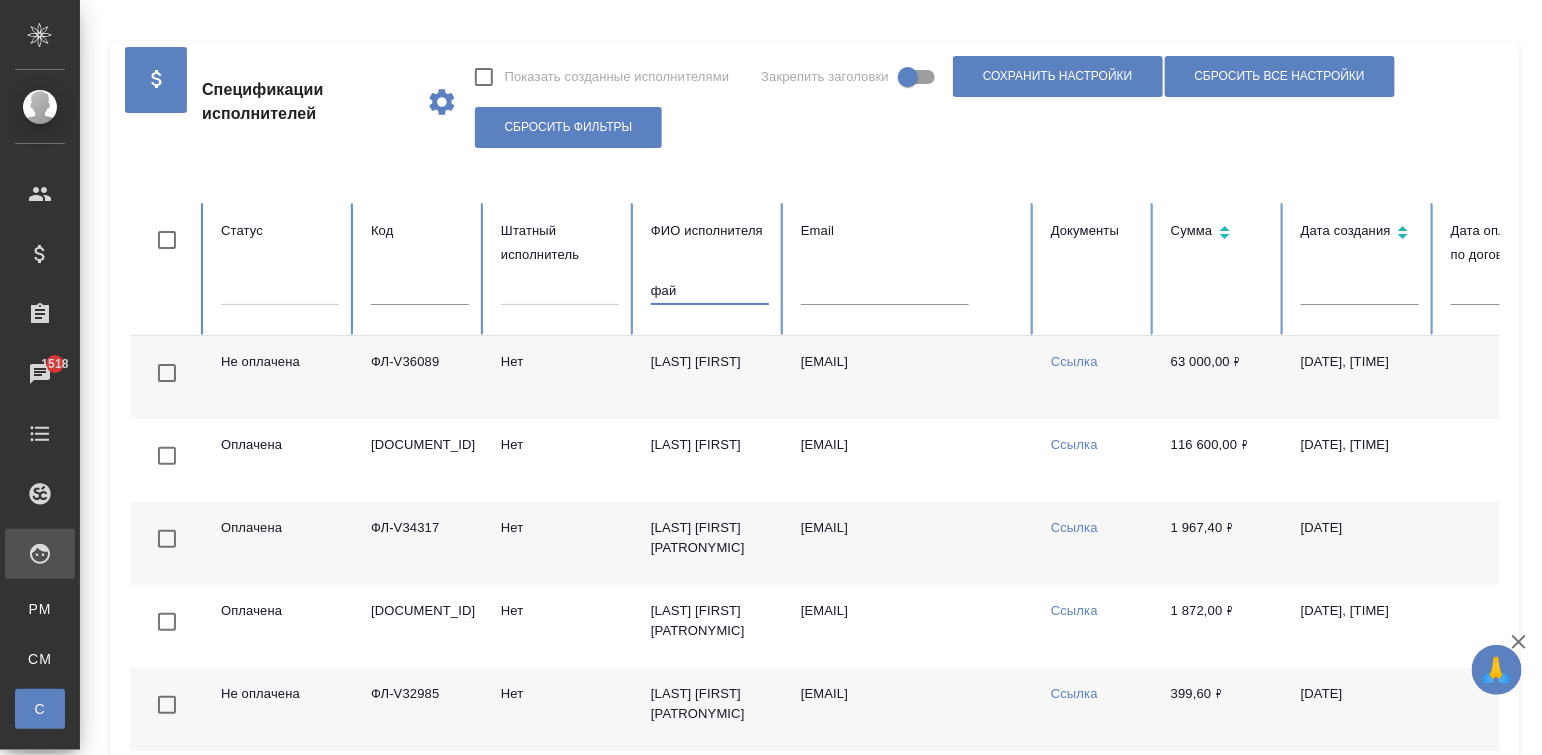 click on "фай" at bounding box center (710, 291) 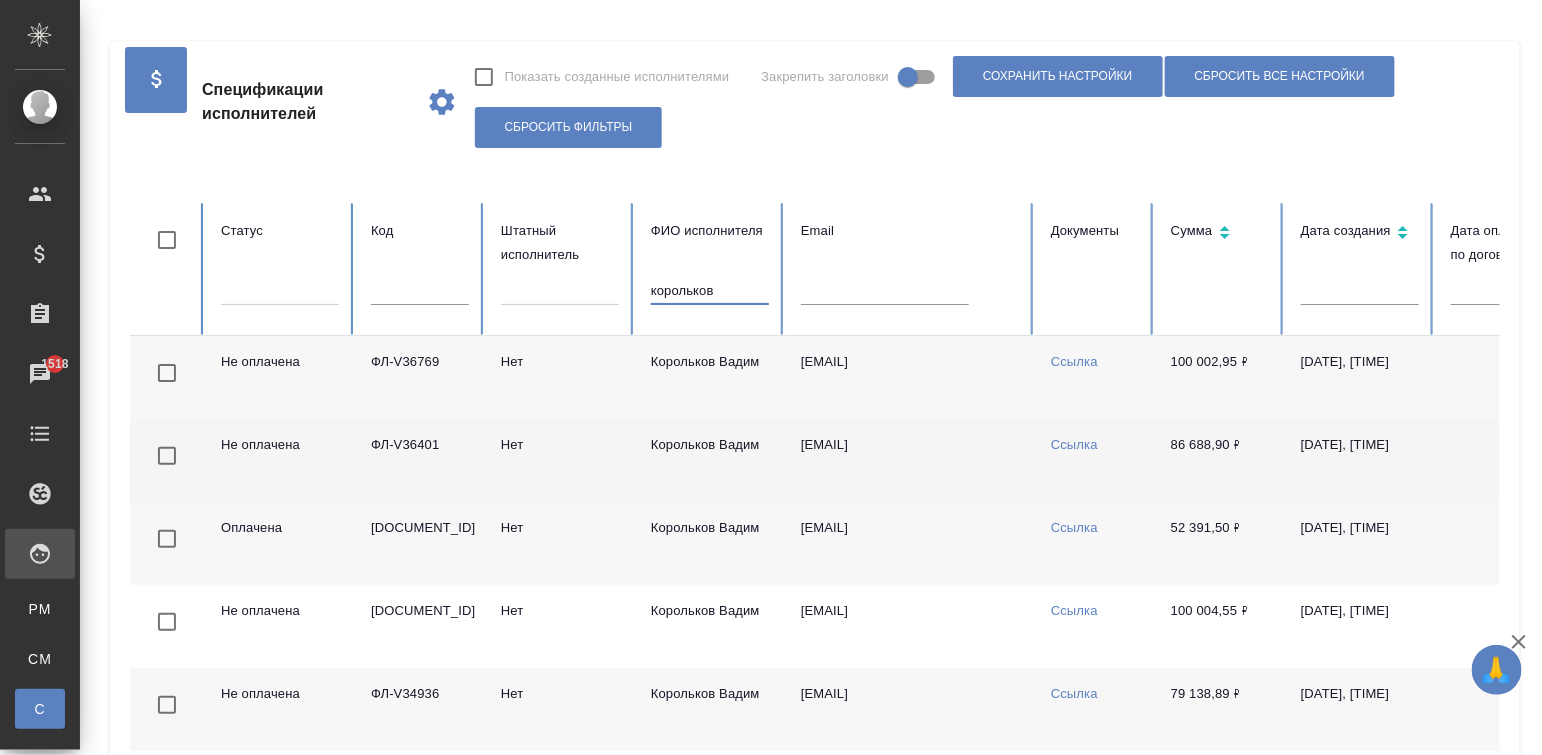 click on "Ссылка" at bounding box center (1095, 460) 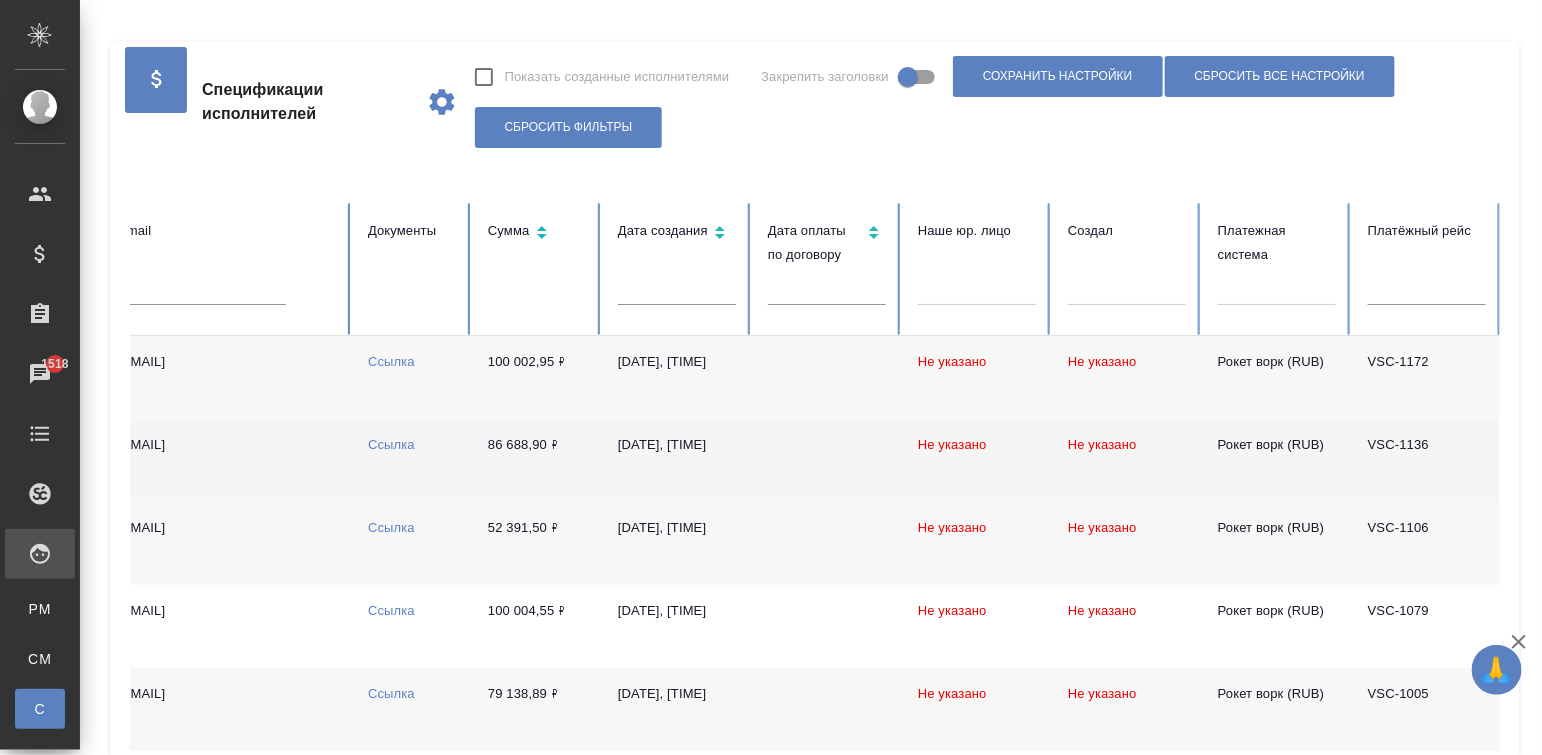 scroll, scrollTop: 0, scrollLeft: 700, axis: horizontal 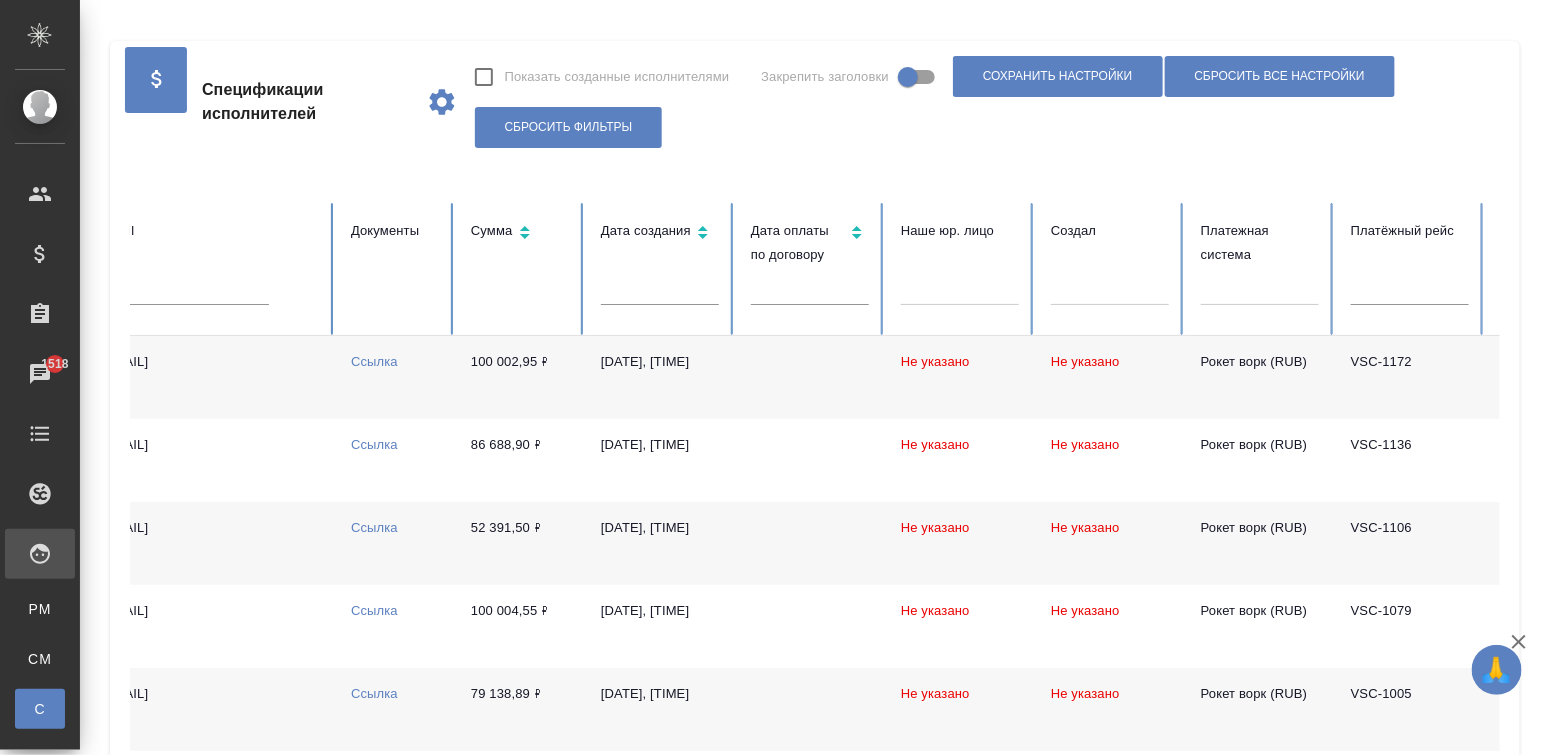 click on "Ссылка" at bounding box center [395, 377] 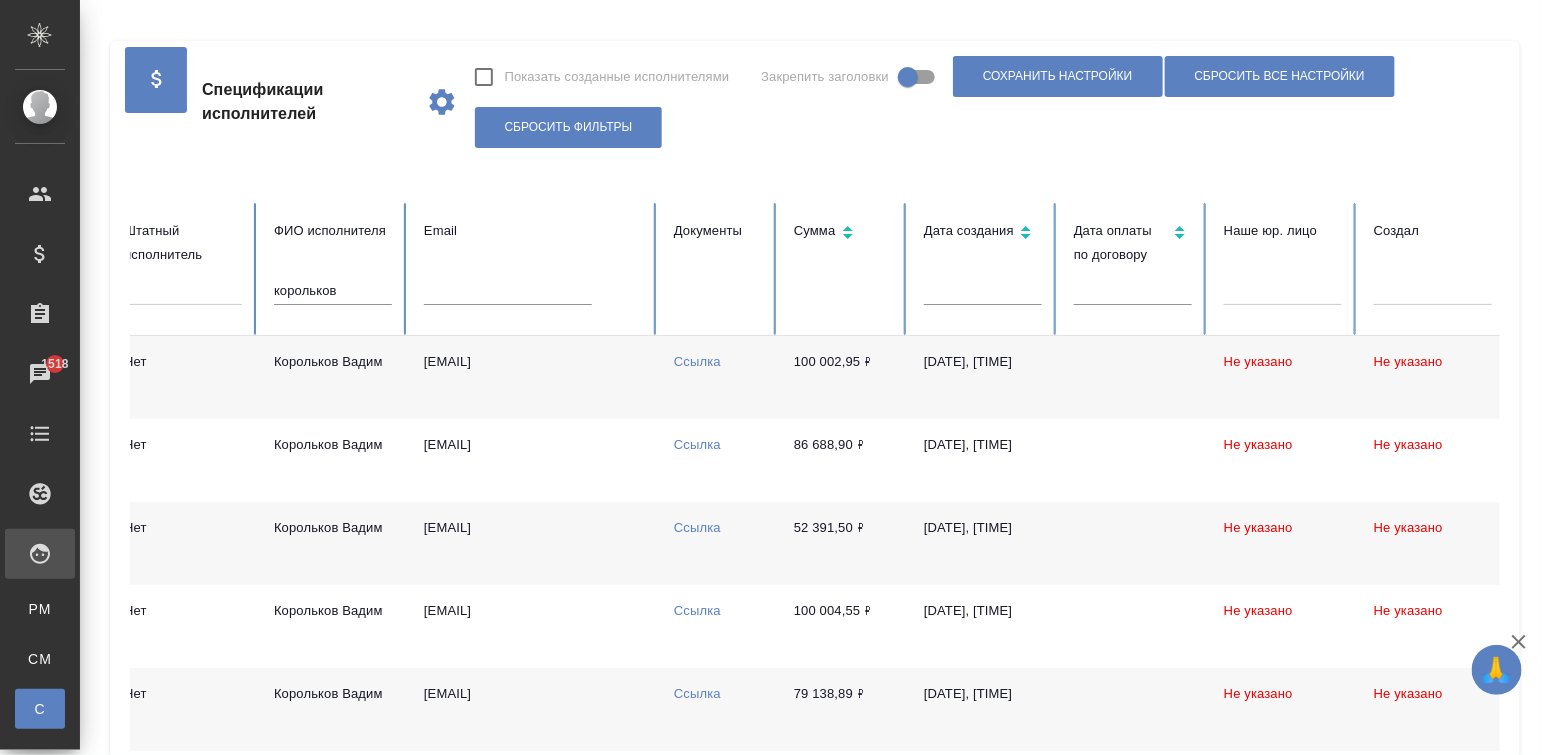 scroll, scrollTop: 0, scrollLeft: 350, axis: horizontal 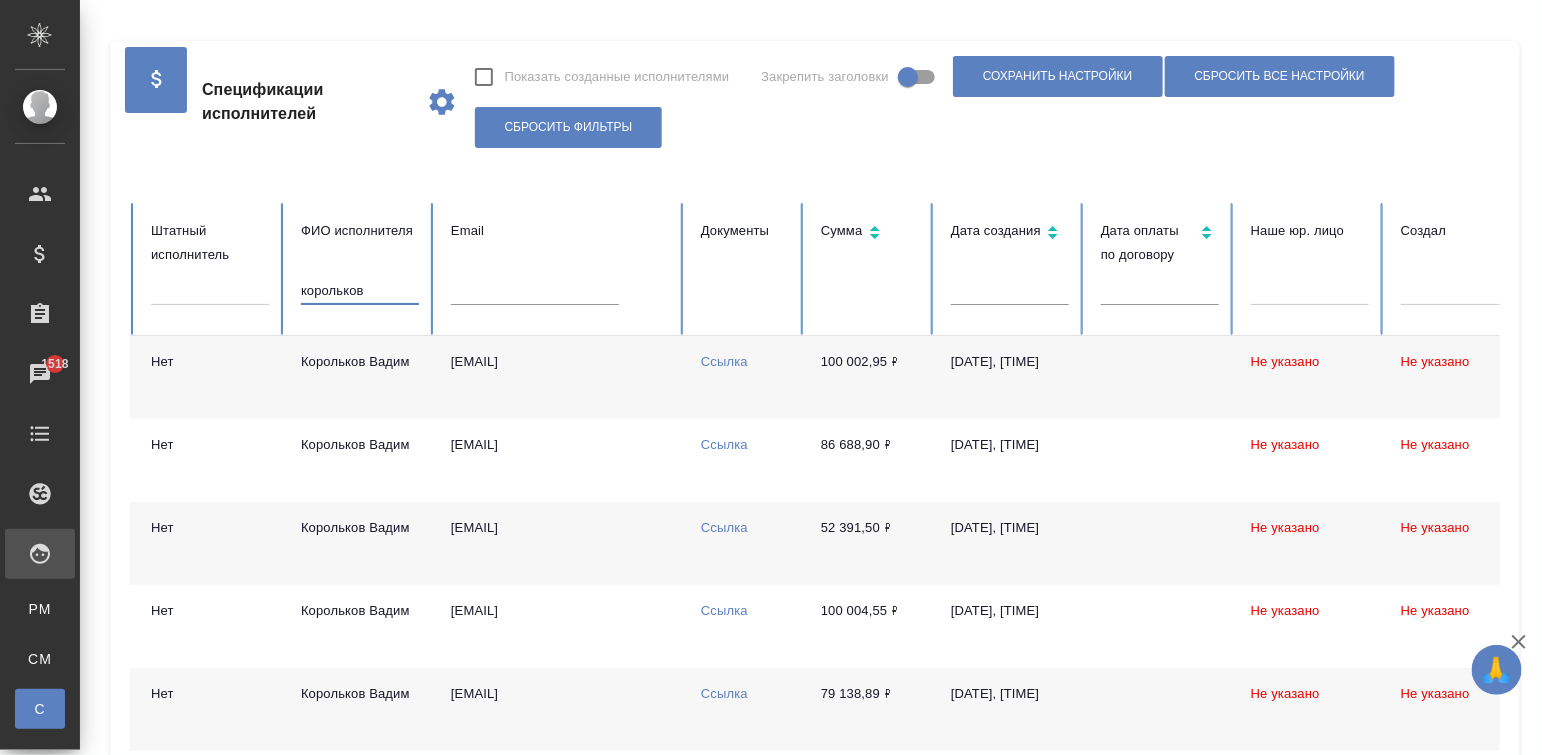 click on "корольков" at bounding box center (360, 291) 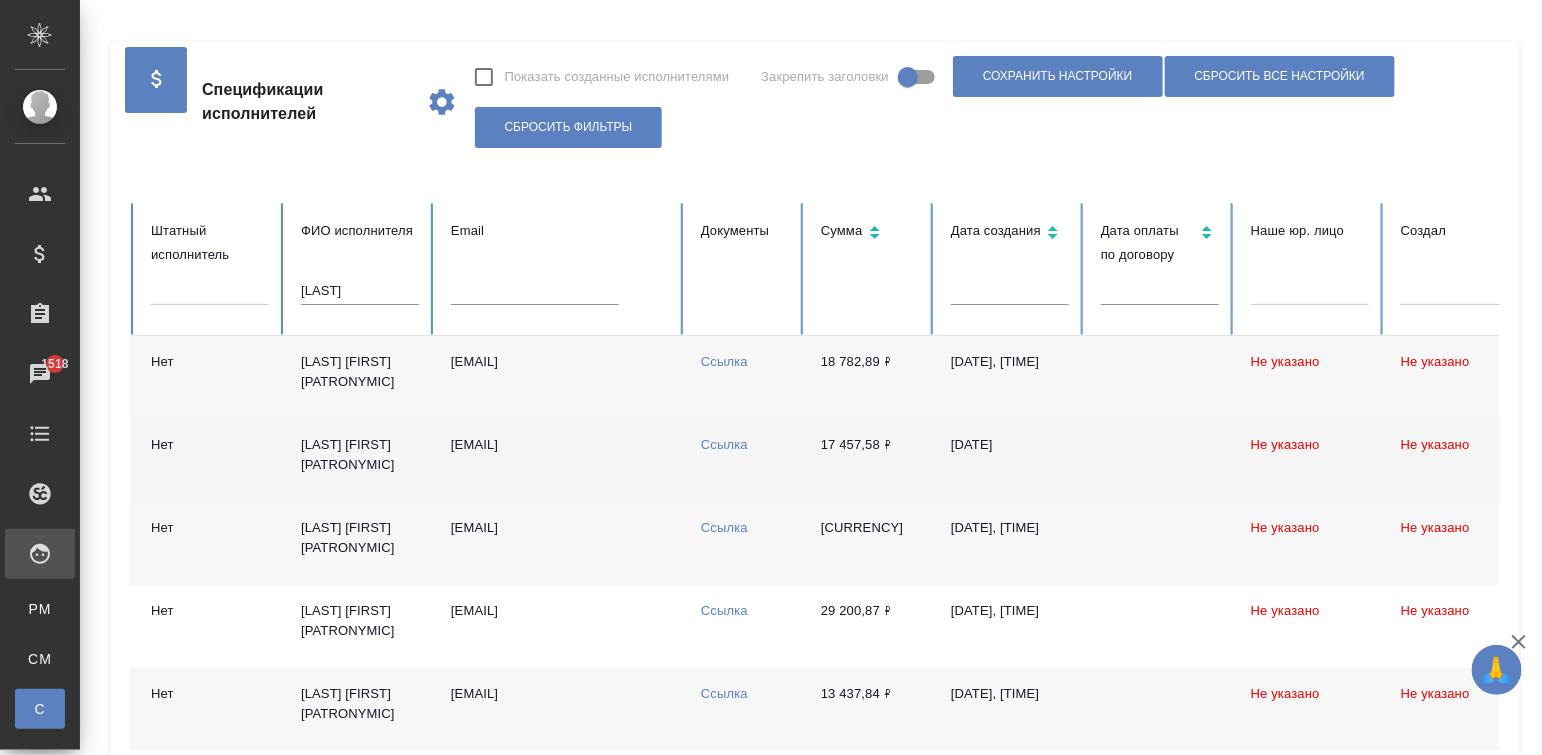 click at bounding box center [1160, 460] 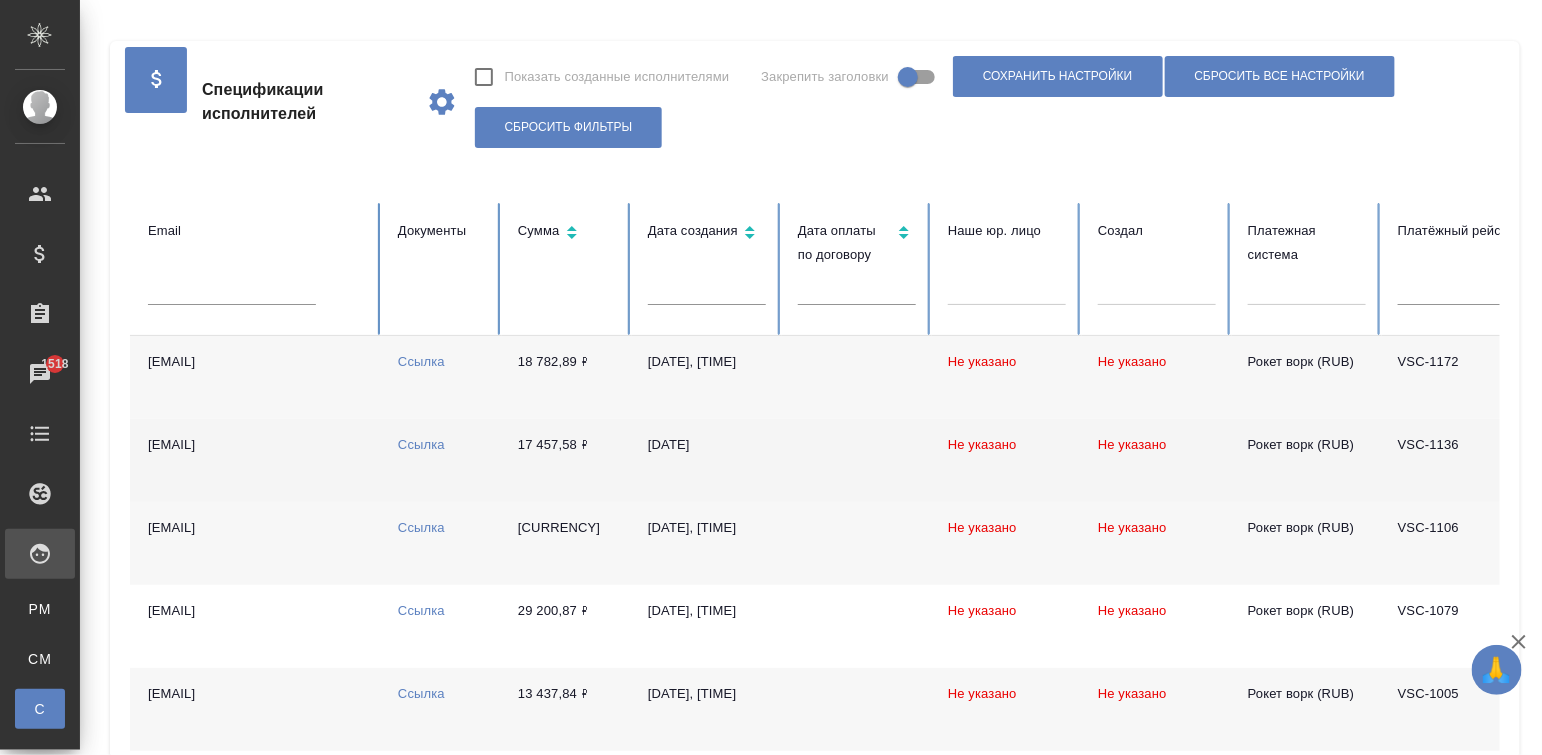 scroll, scrollTop: 0, scrollLeft: 700, axis: horizontal 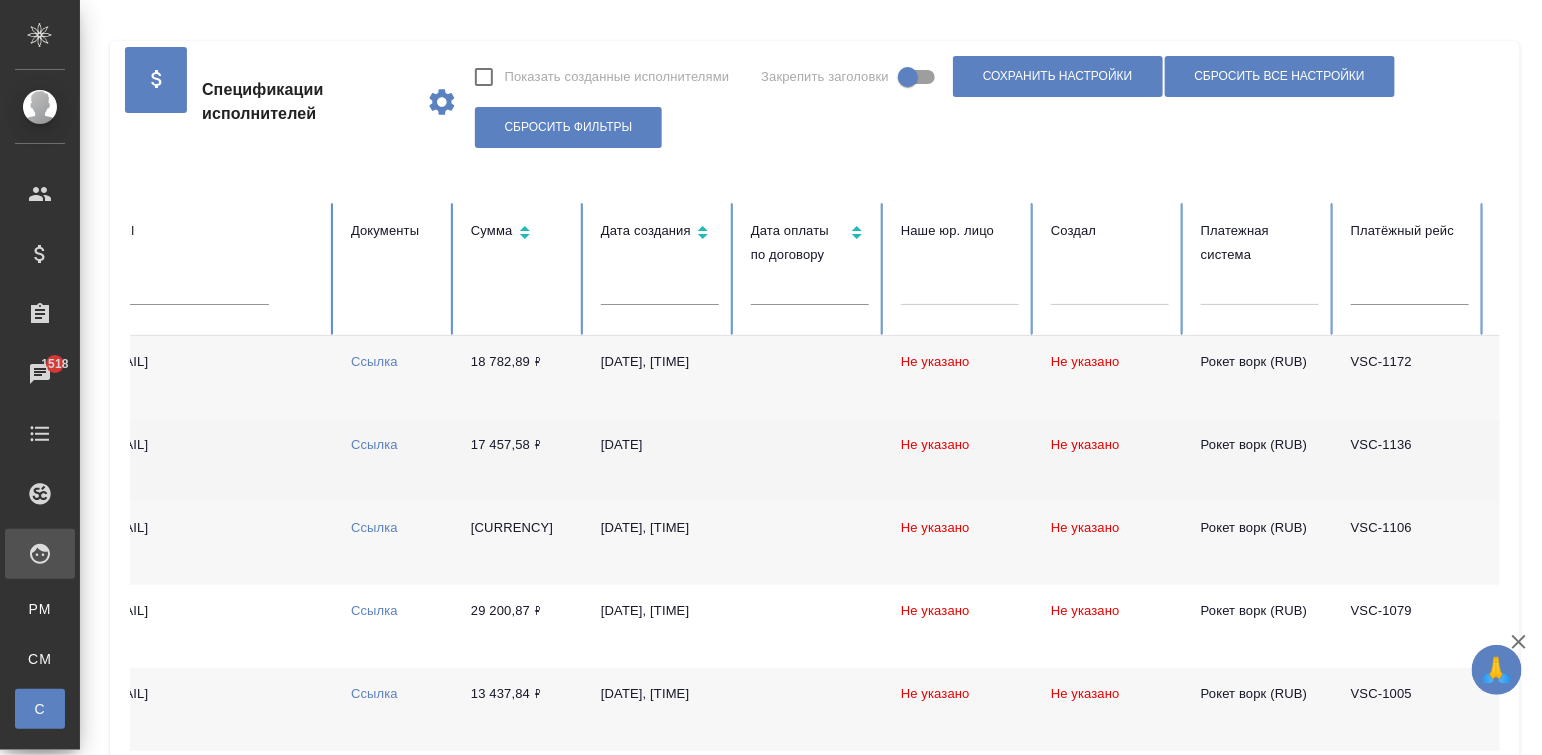 click on "17 457,58 ₽" at bounding box center [520, 460] 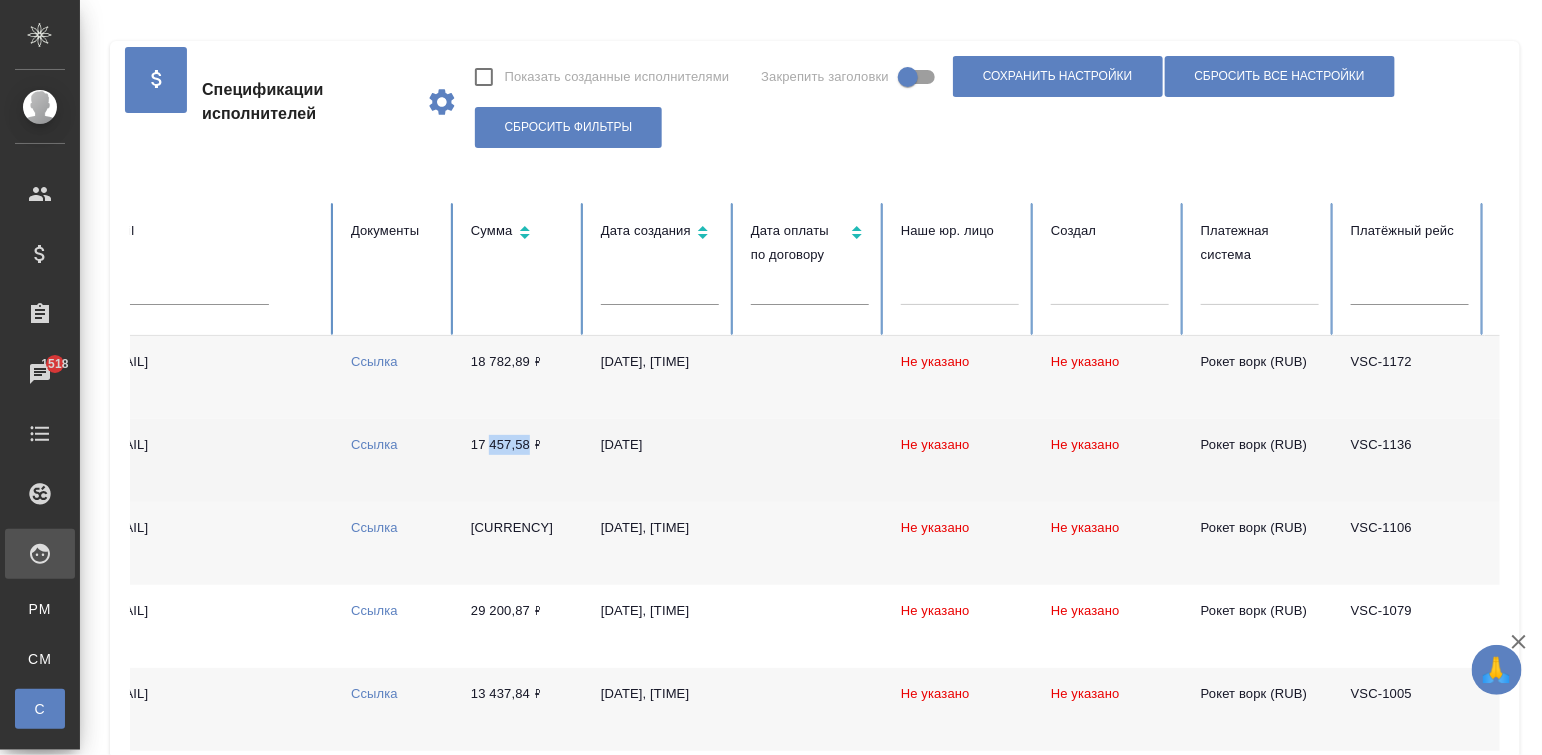 click on "17 457,58 ₽" at bounding box center (520, 460) 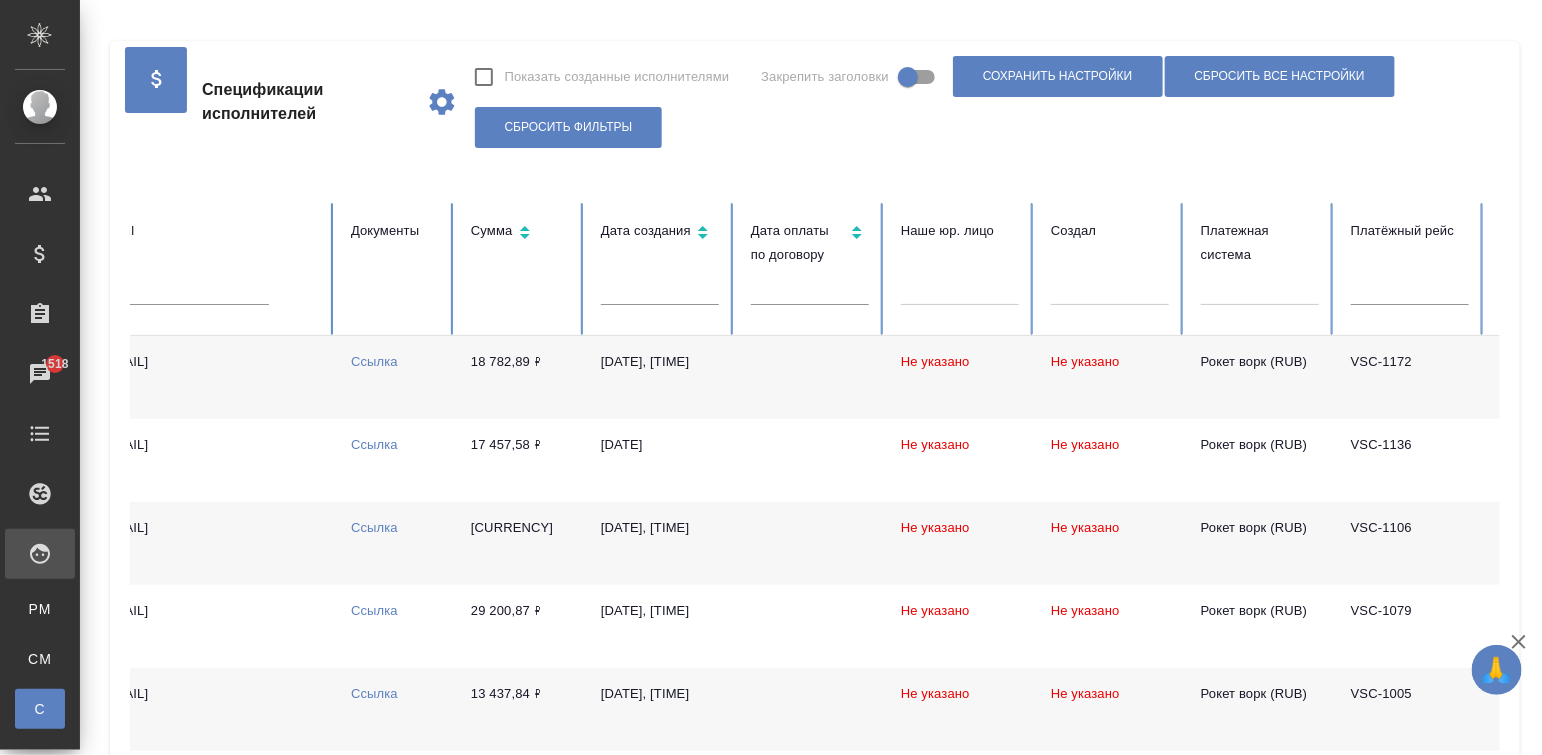 click on "18 782,89 ₽" at bounding box center (520, 377) 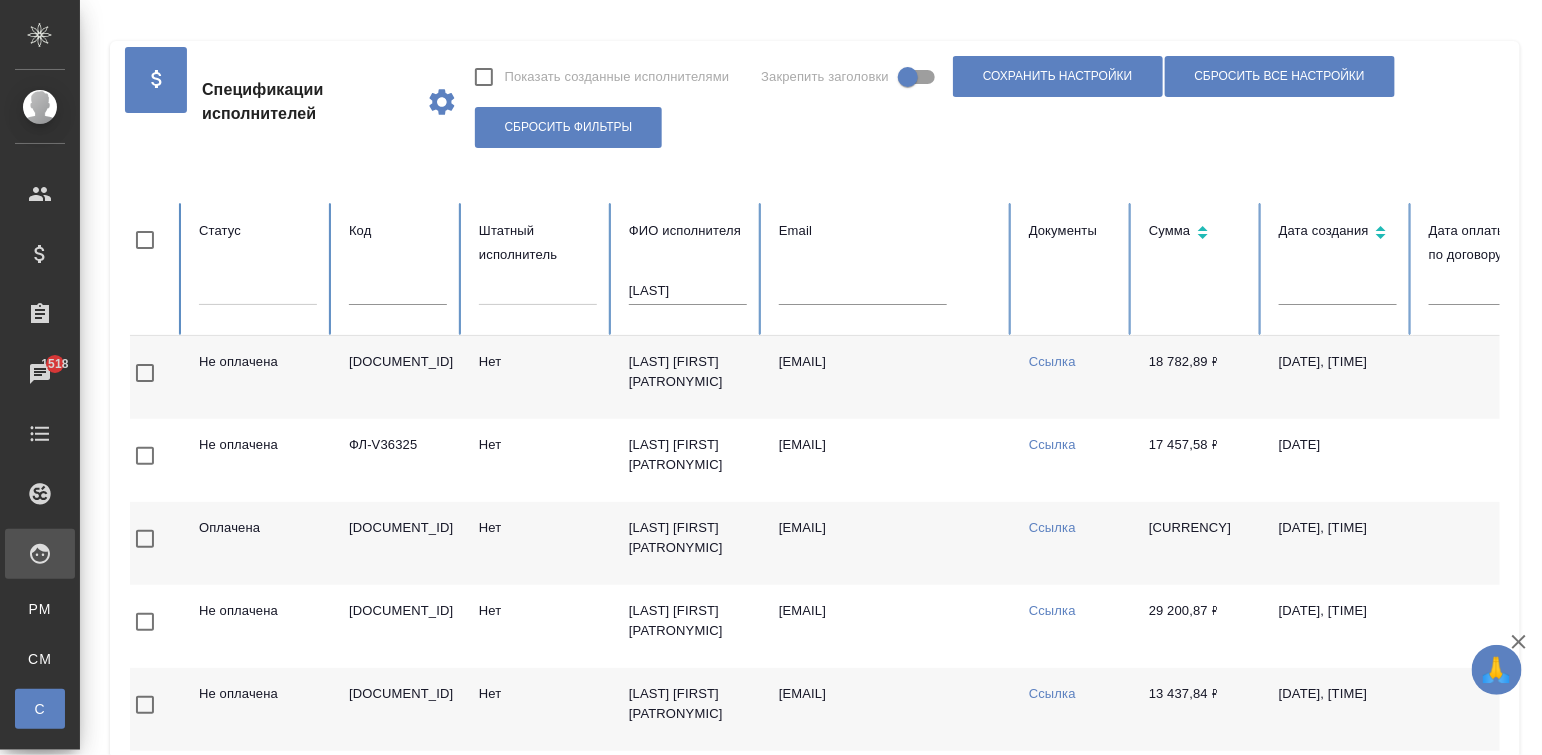 scroll, scrollTop: 0, scrollLeft: 0, axis: both 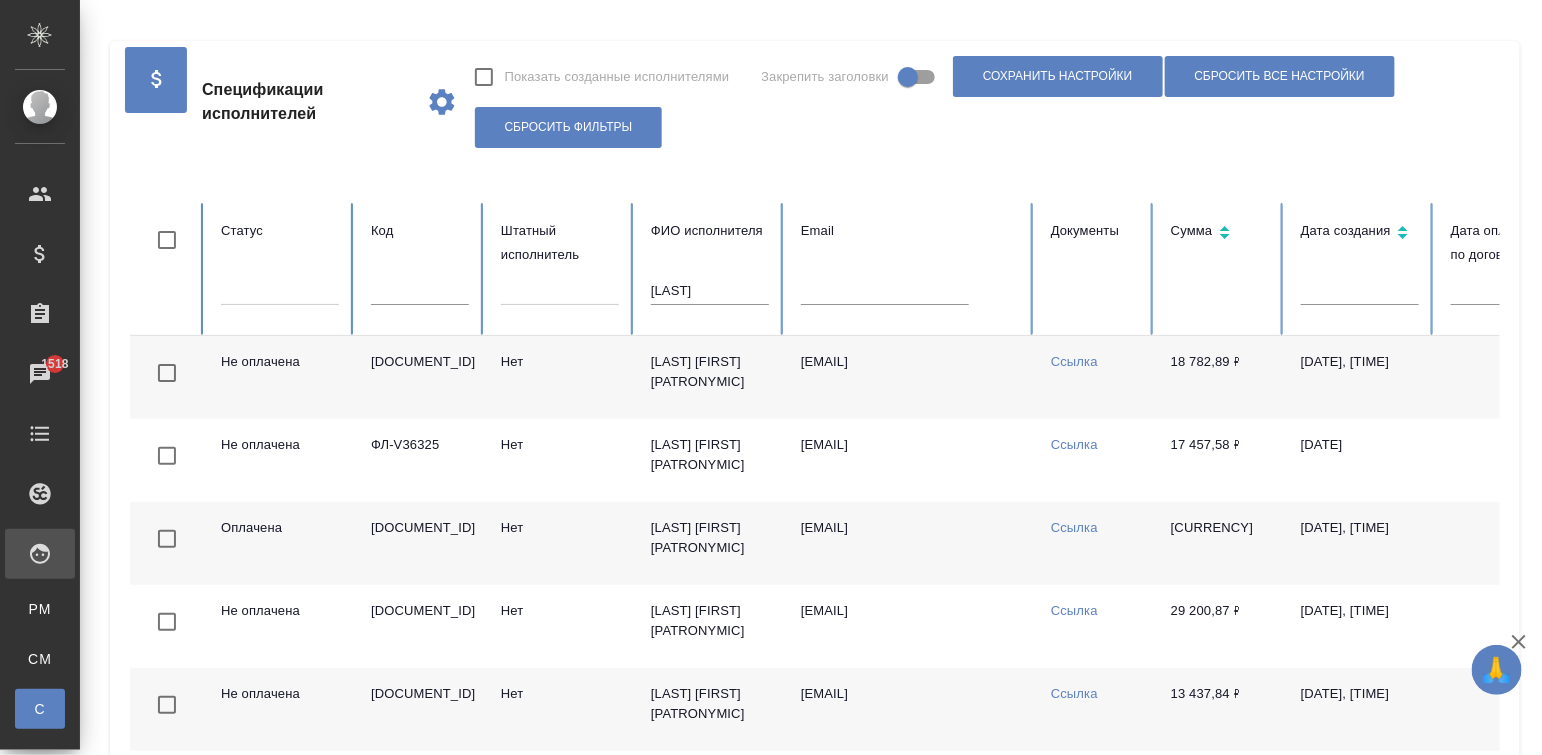 click on "[LAST]" at bounding box center (710, 291) 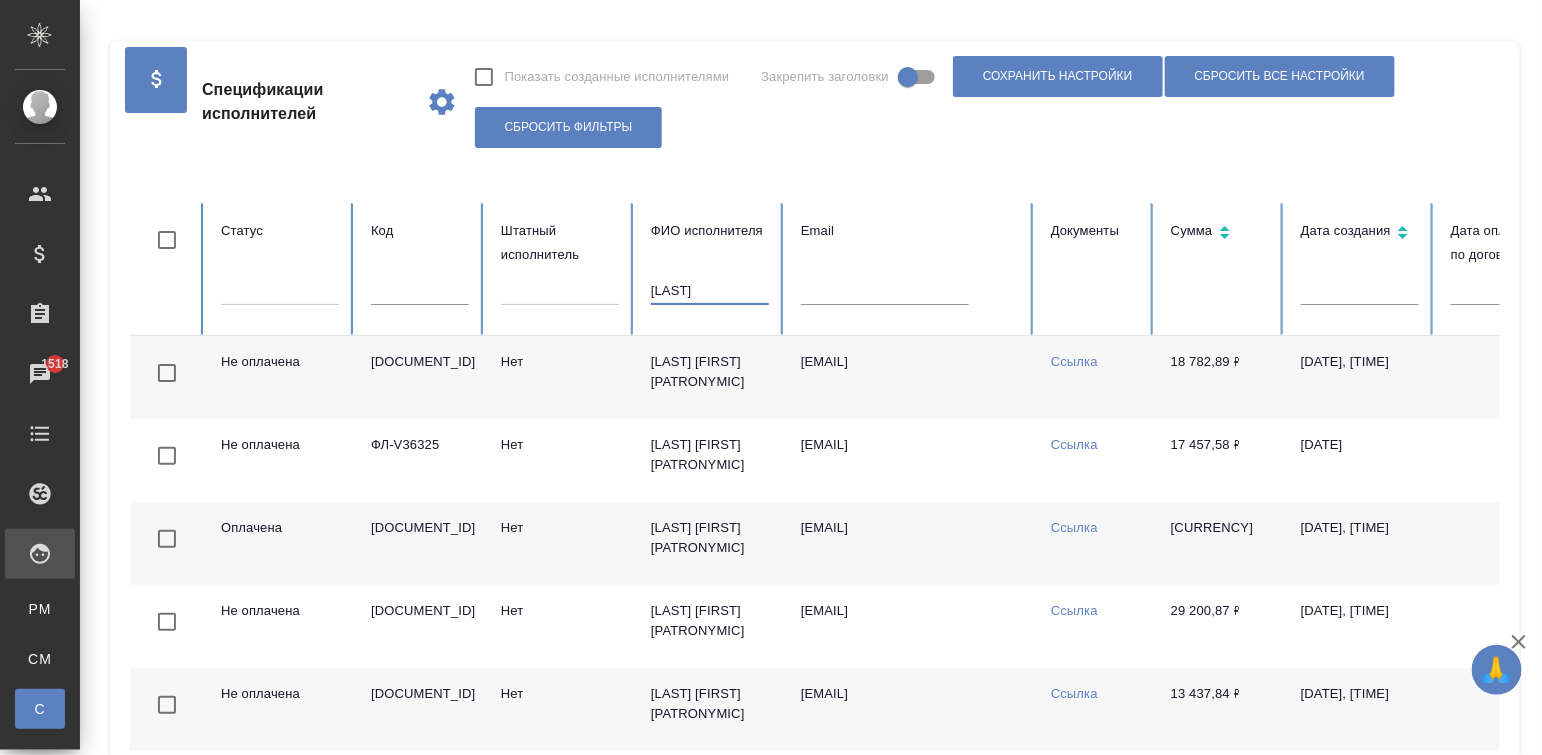 click on "[LAST]" at bounding box center [710, 291] 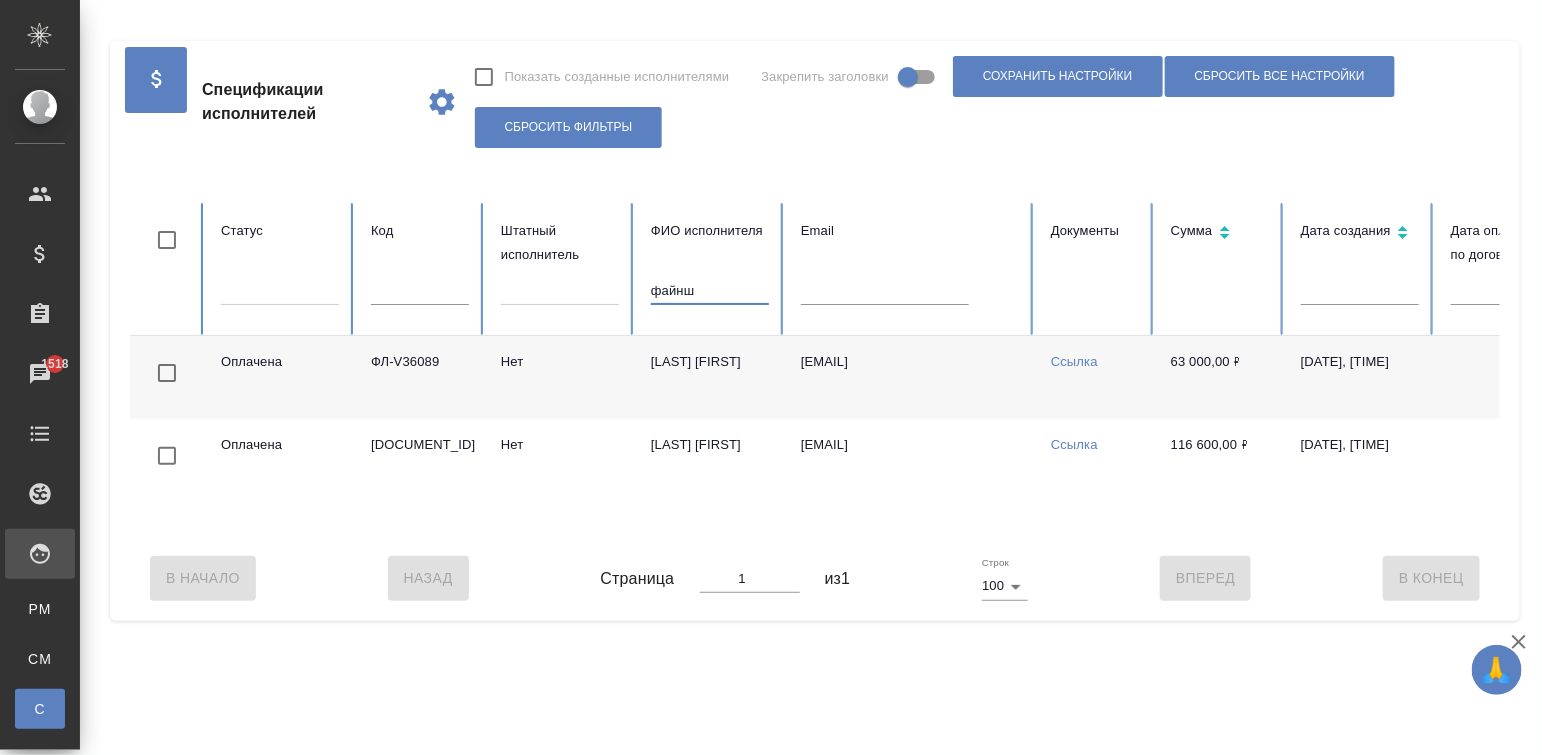 type on "файнш" 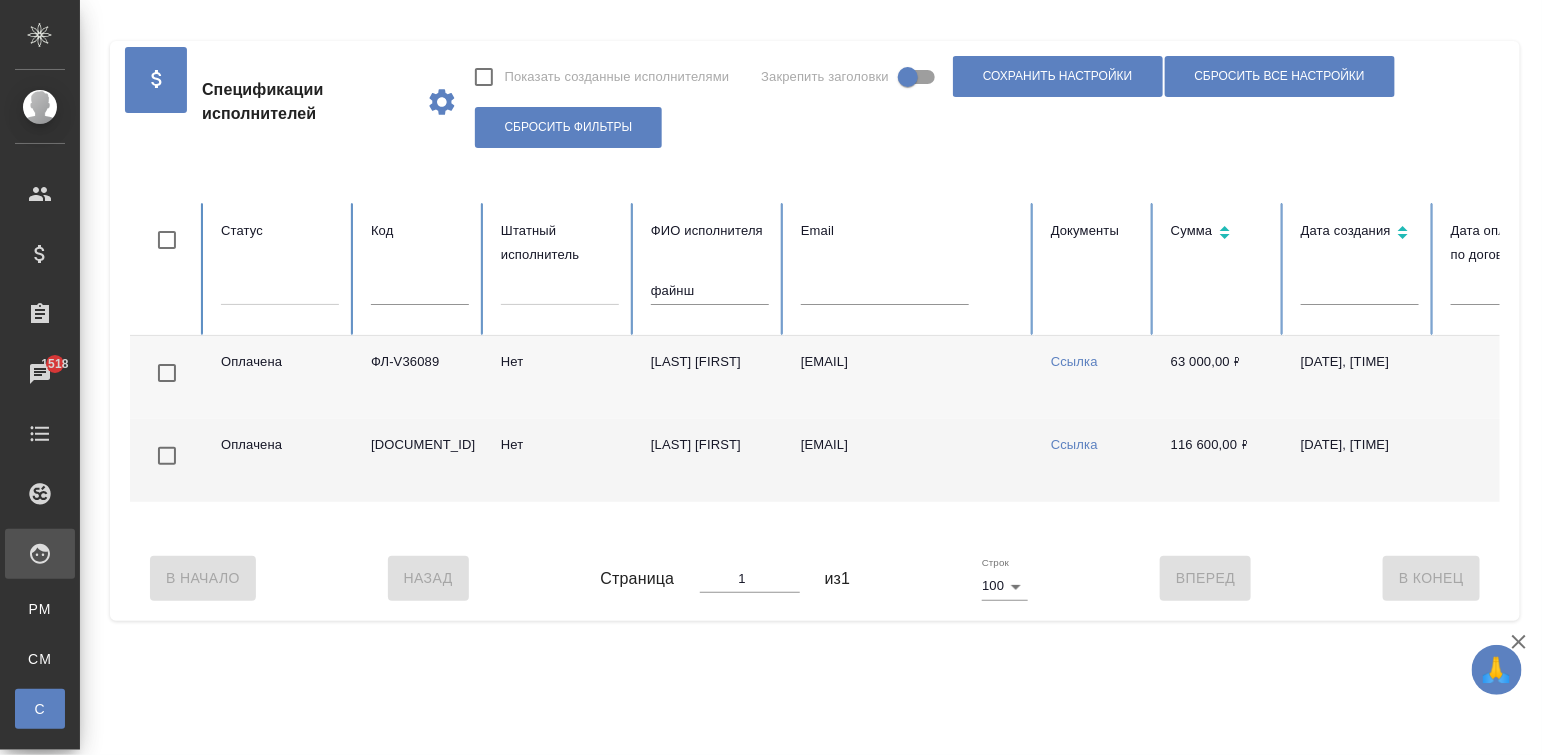 click on "Ссылка" at bounding box center [1095, 460] 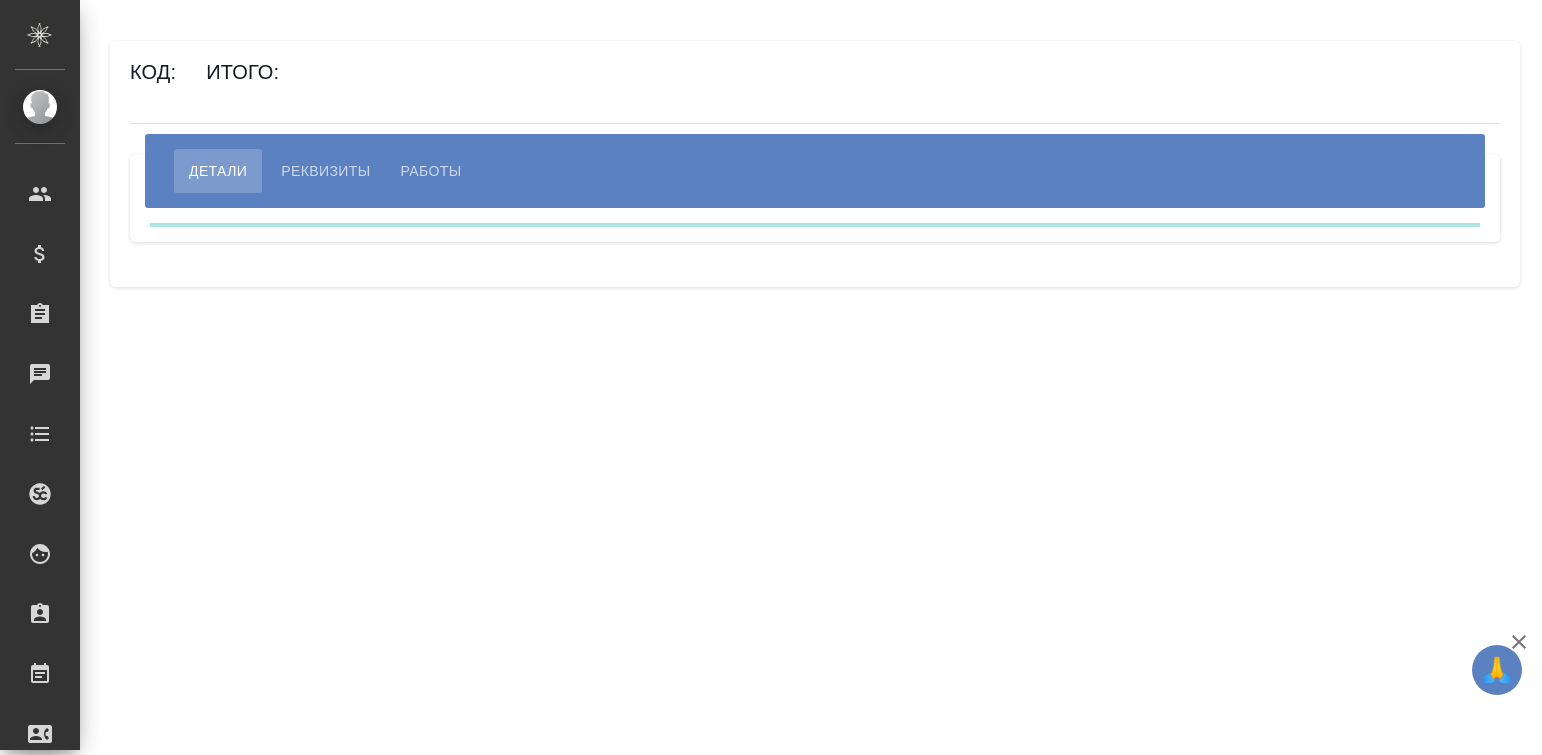 scroll, scrollTop: 0, scrollLeft: 0, axis: both 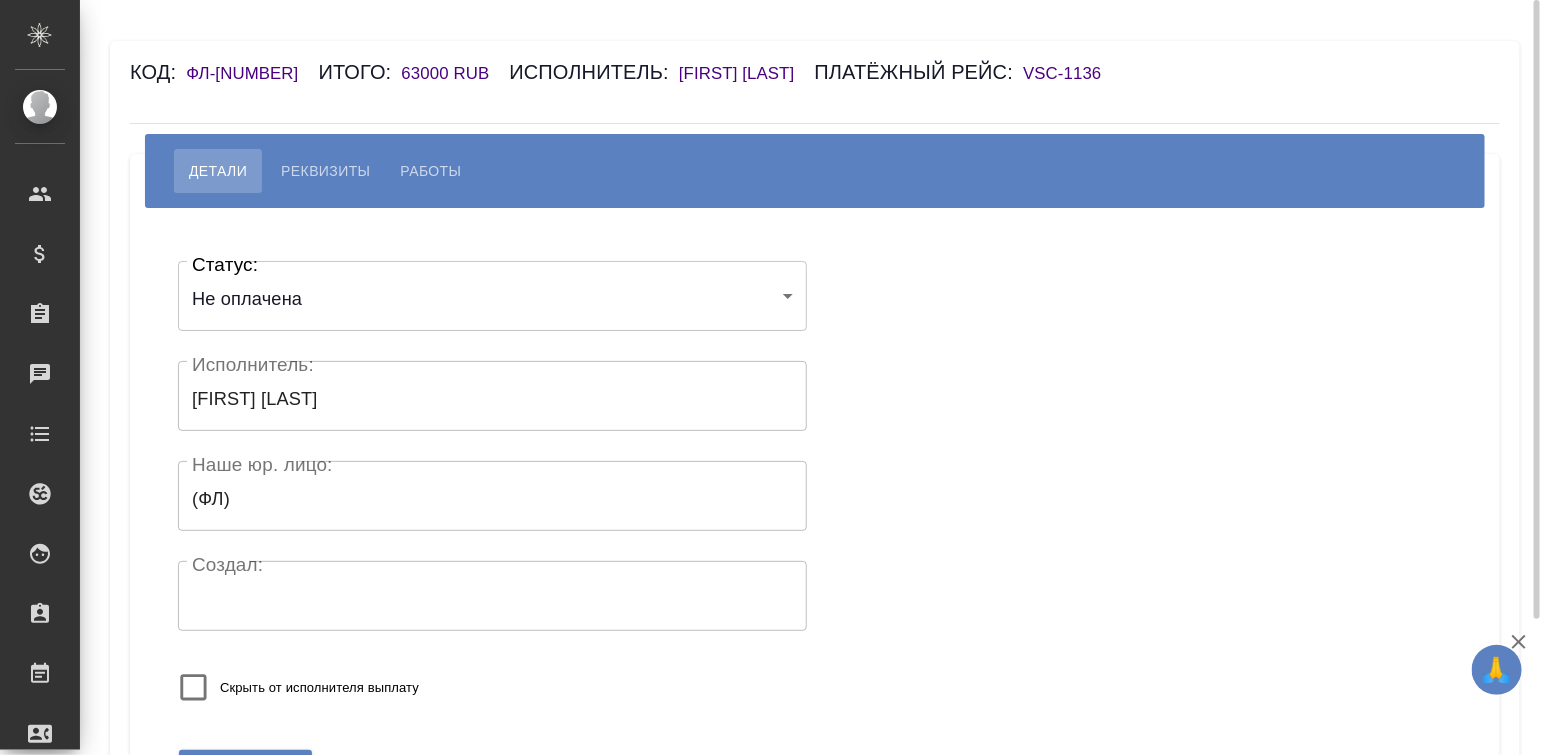 click on "🙏 .cls-1
fill:#fff;
AWATERA [FIRST] [LAST] [EMAIL] Клиенты Спецификации Заказы Чаты Todo Проекты SC Исполнители Кандидаты Работы Входящие заявки Заявки на доставку Рекламации Проекты процессинга Конференции Выйти Код: ФЛ-[NUMBER] Итого: 63000 RUB Исполнитель: [FIRST] [LAST] Платёжный рейс: VSC-[NUMBER] Детали Реквизиты Работы Статус: Не оплачена notPayed Статус: Исполнитель: [FIRST] [LAST] Исполнитель: Наше юр. лицо: (ФЛ) Наше юр. лицо: Создал: Создал: Скрыть от исполнителя выплату Сохранить .cls-1
fill:#fff;
AWATERA [FIRST] [LAST] [EMAIL] Клиенты Спецификации Заказы Чаты Todo" at bounding box center (771, 377) 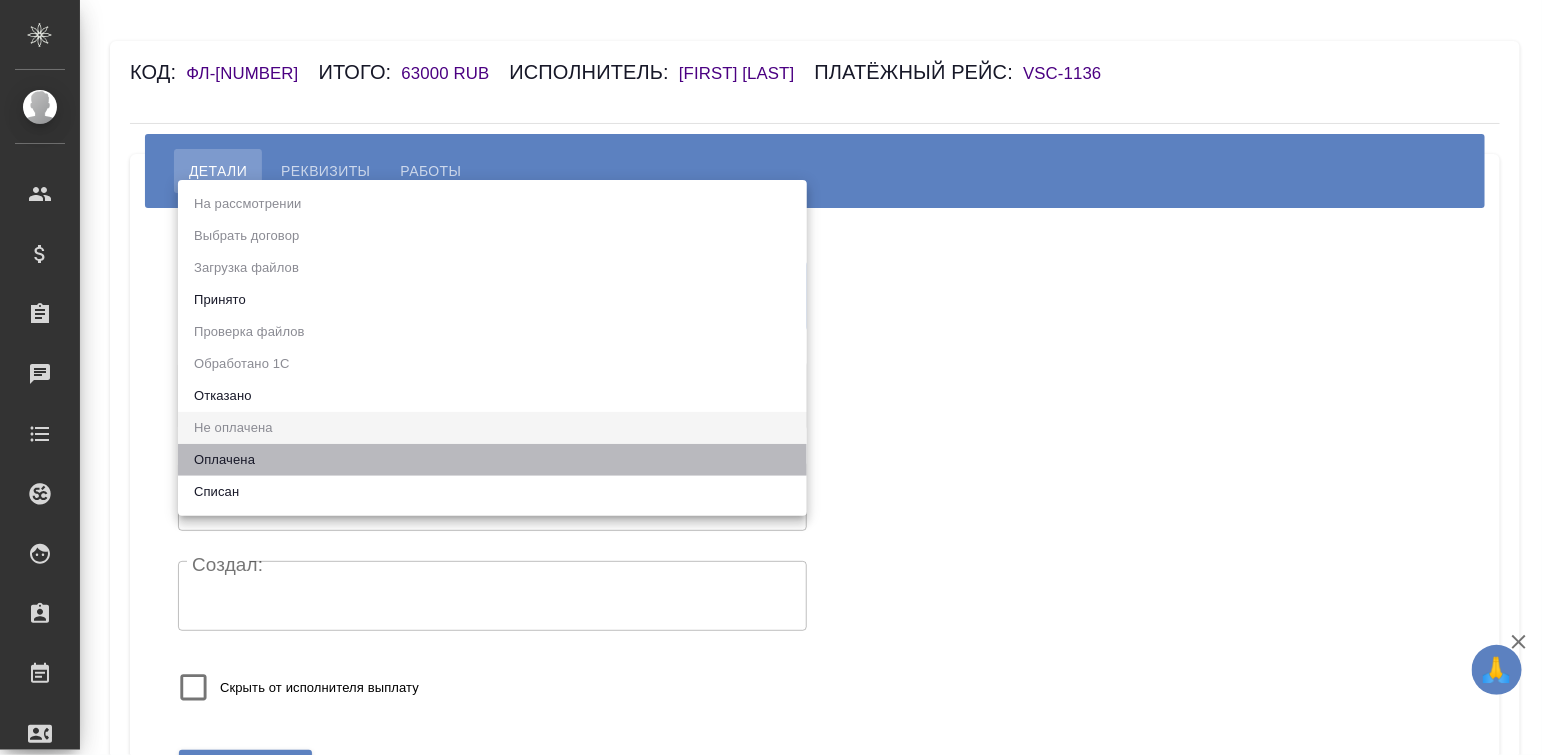 click on "Оплачена" at bounding box center [492, 460] 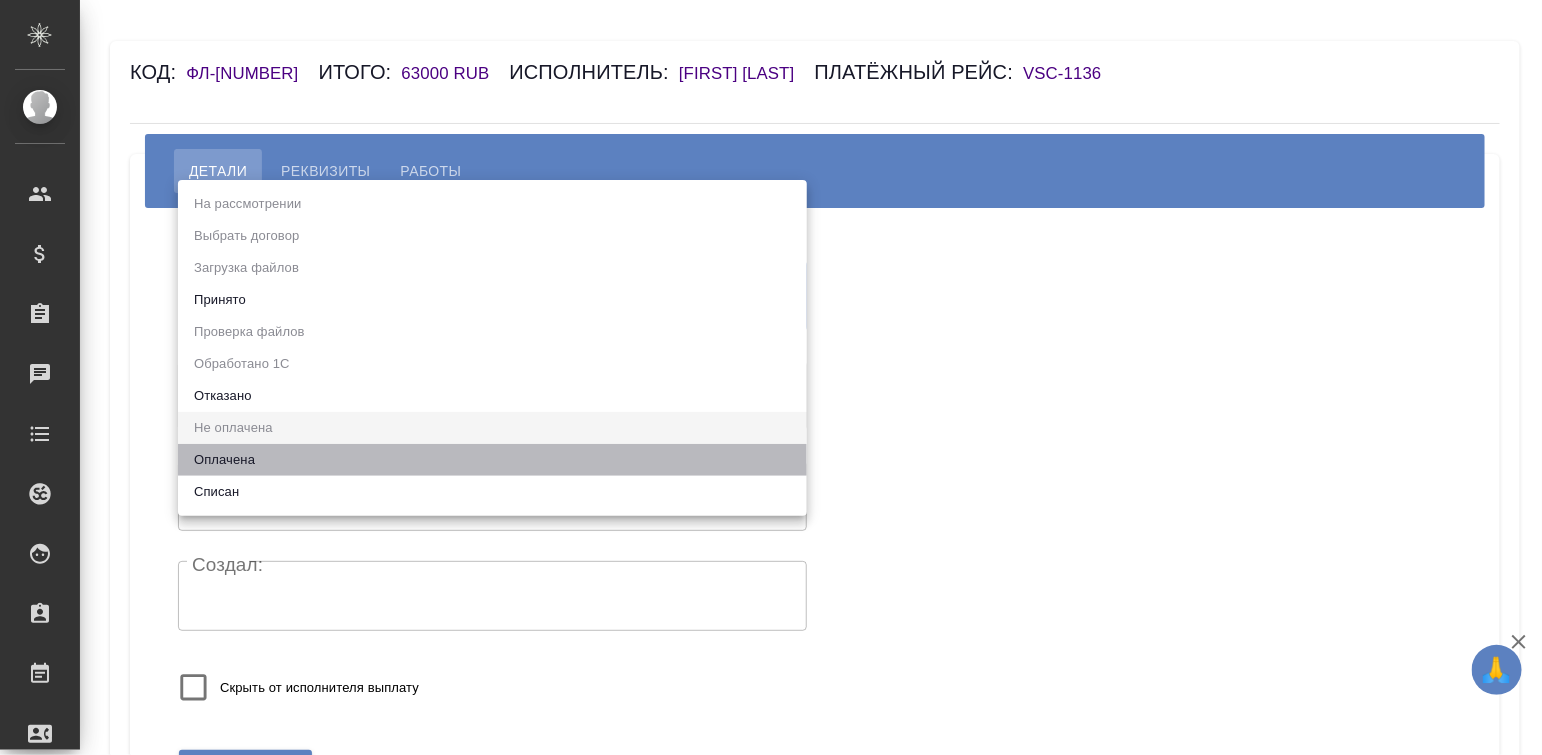 type on "payed" 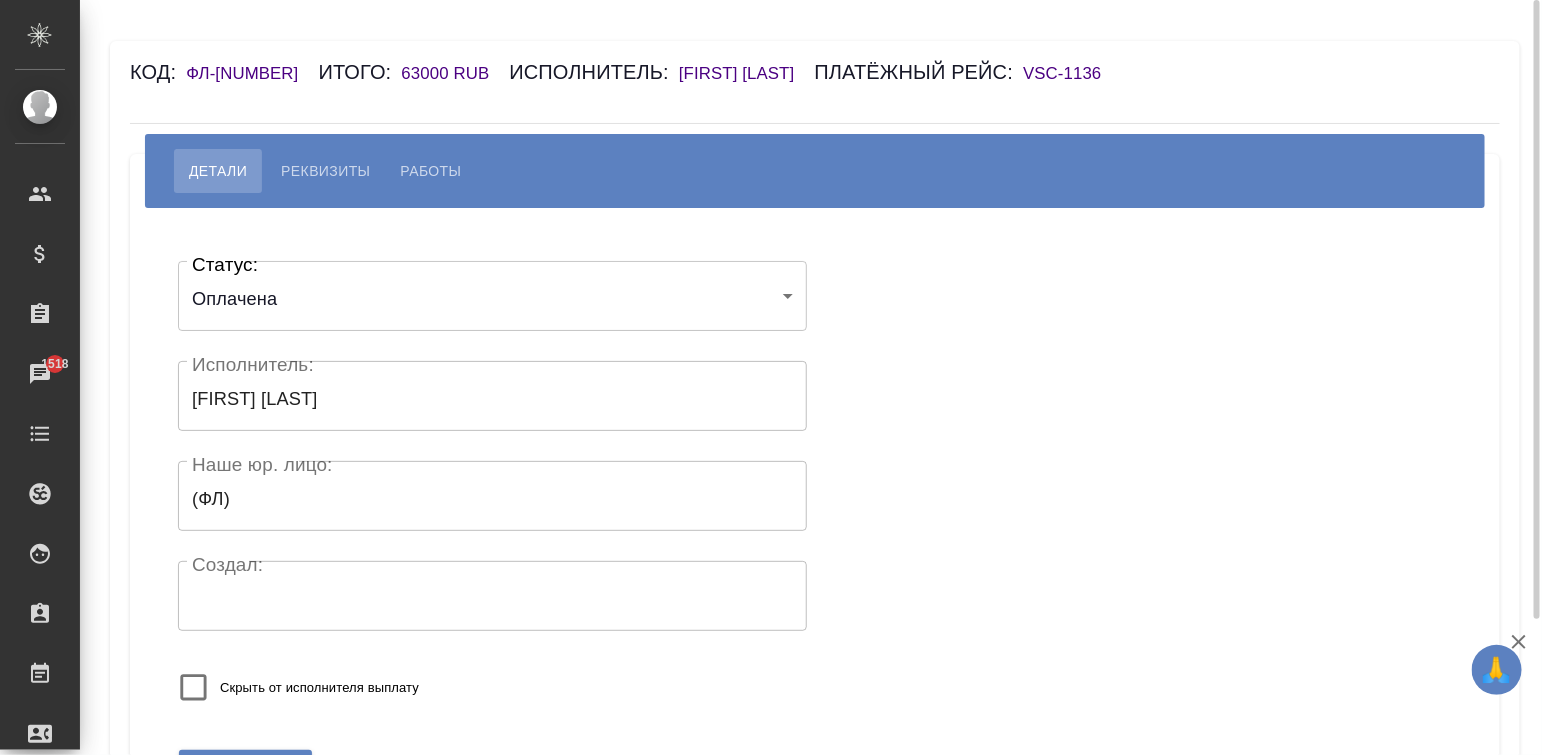 click on "Скрыть от исполнителя выплату" at bounding box center [428, 687] 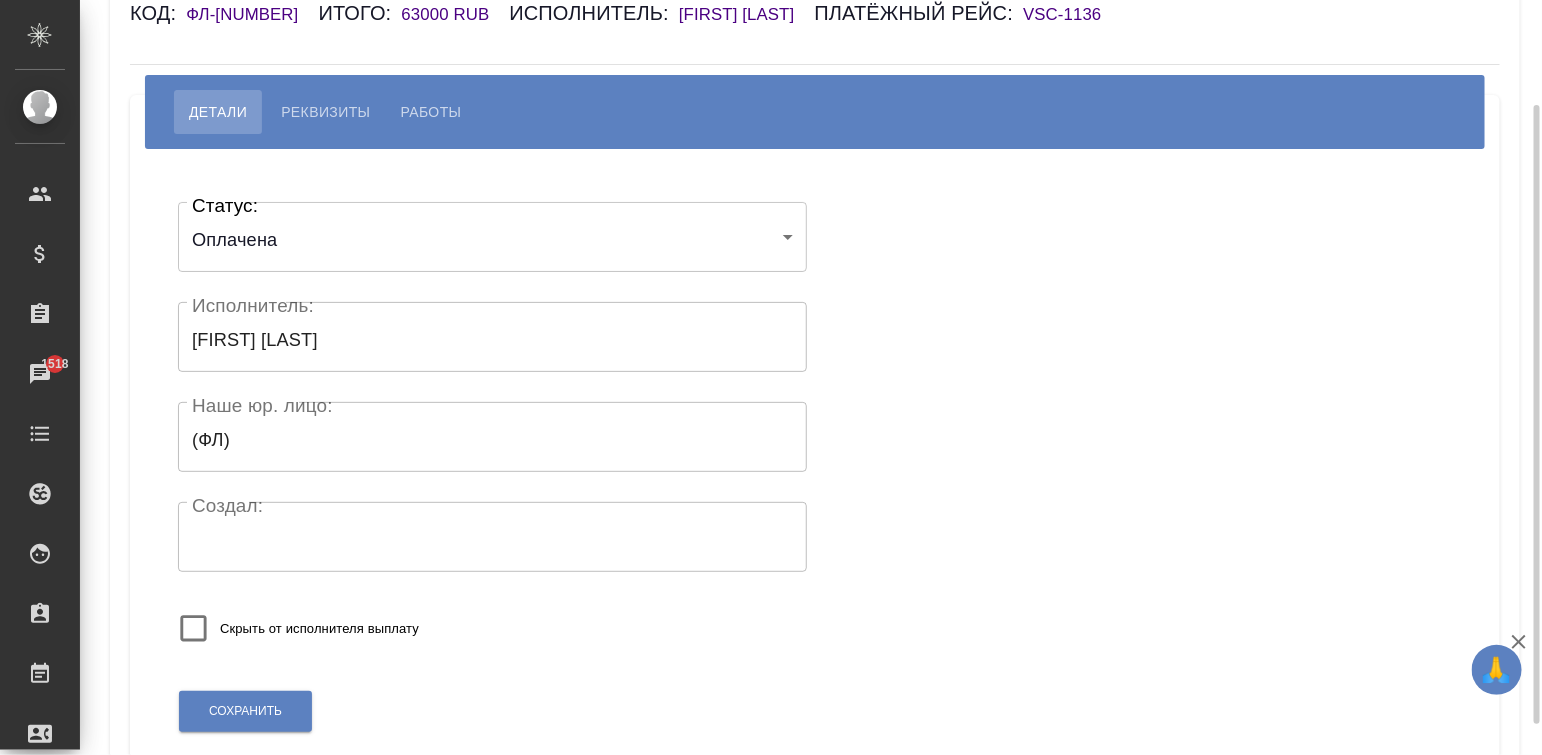 scroll, scrollTop: 119, scrollLeft: 0, axis: vertical 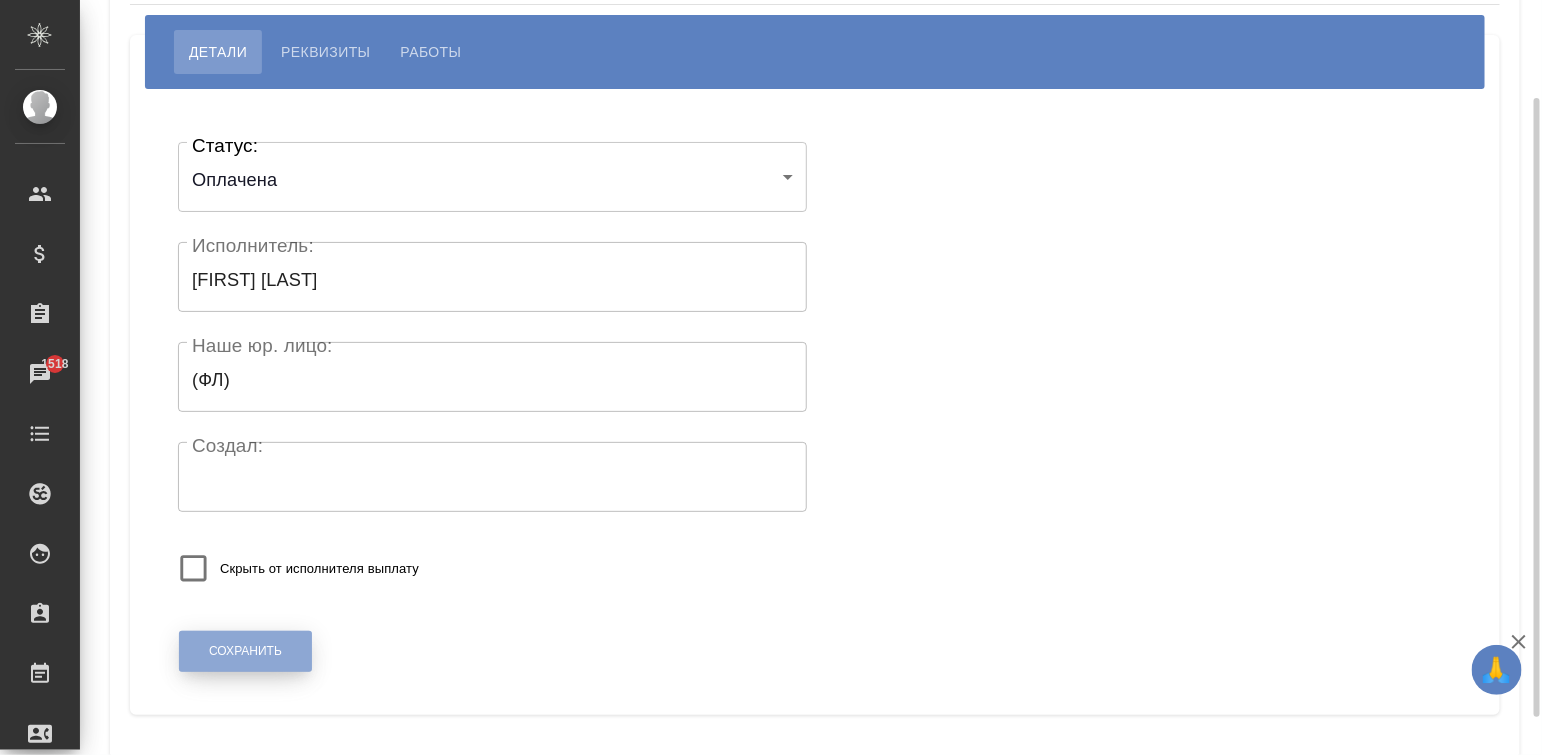 click on "Сохранить" at bounding box center (245, 651) 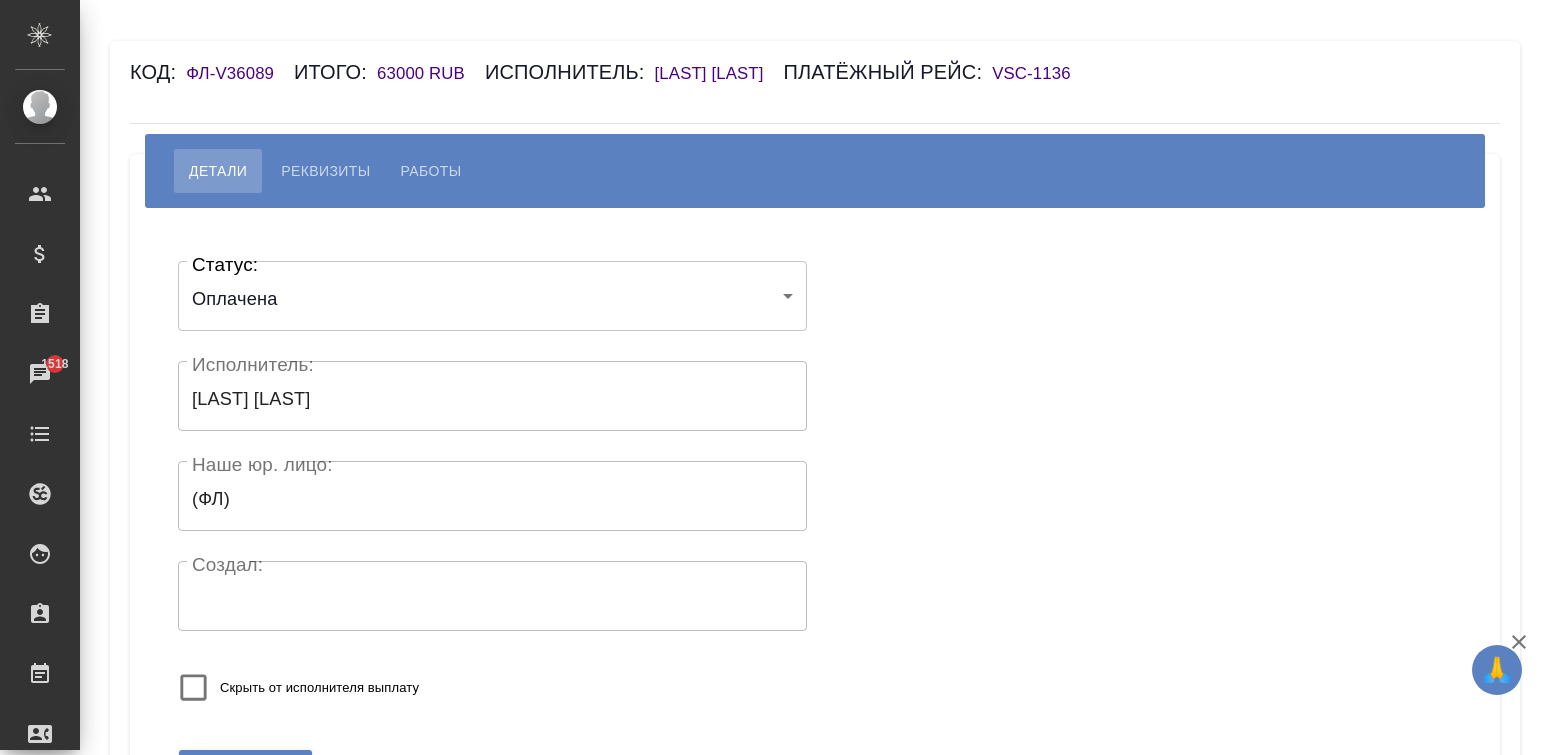 scroll, scrollTop: 0, scrollLeft: 0, axis: both 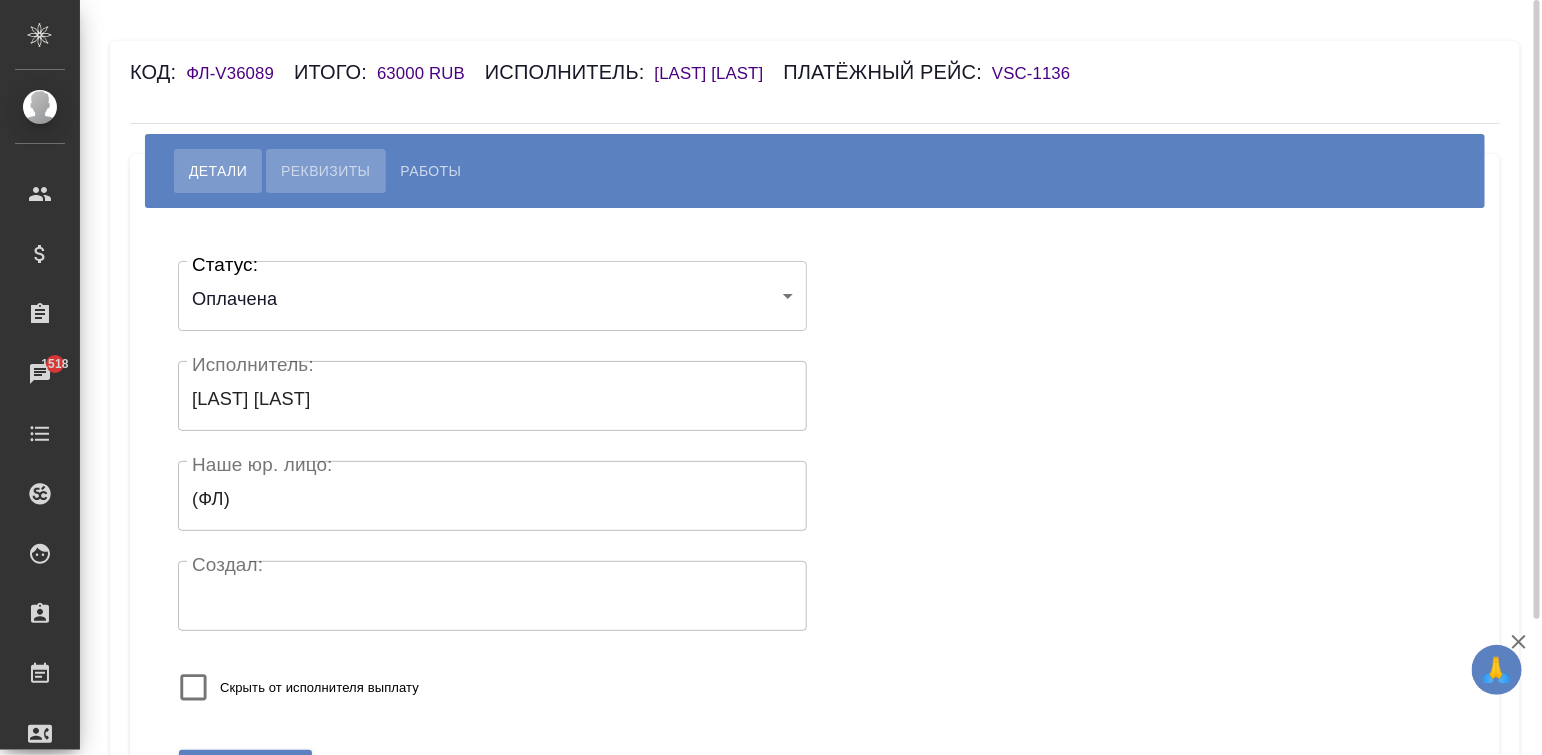 click on "Реквизиты" at bounding box center [325, 171] 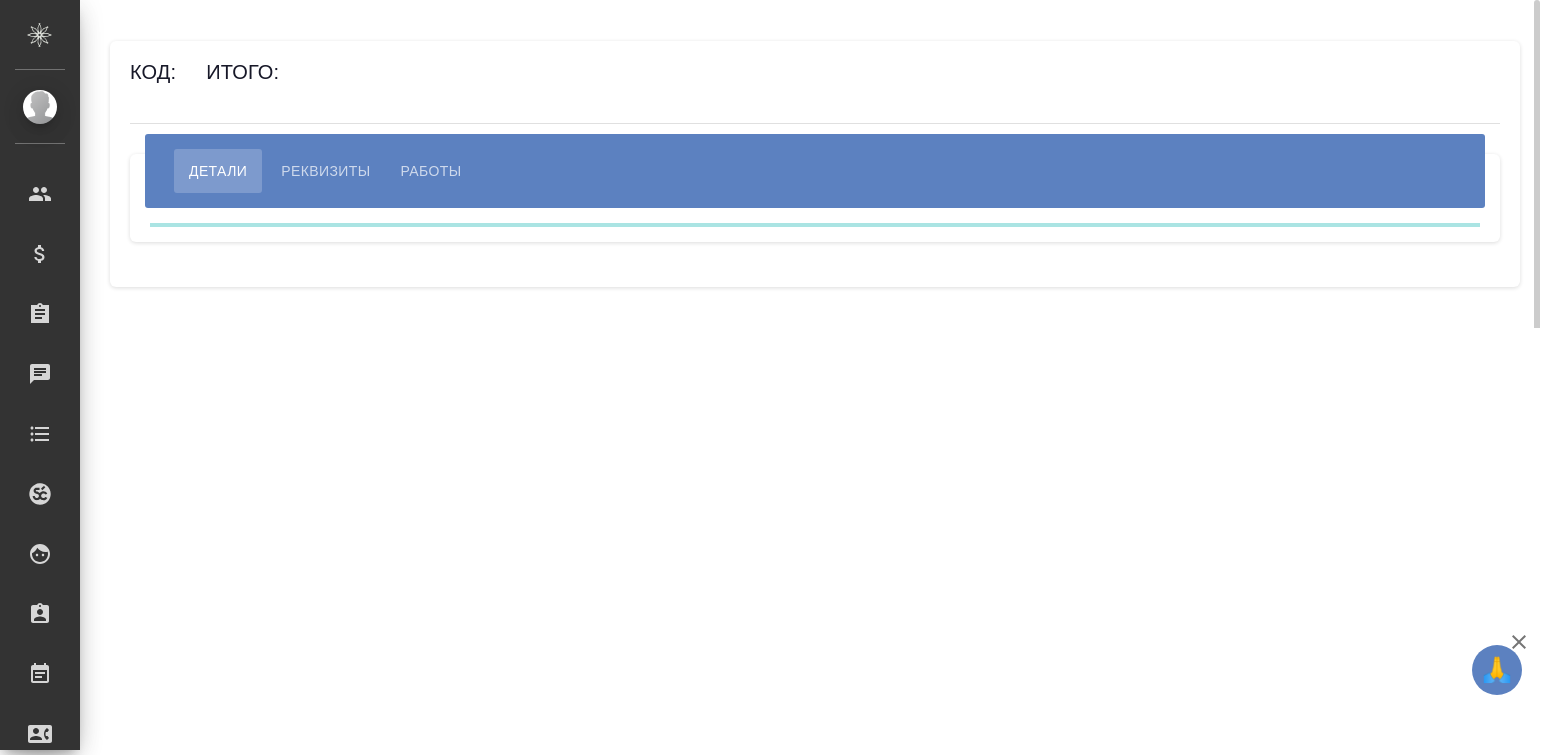 scroll, scrollTop: 0, scrollLeft: 0, axis: both 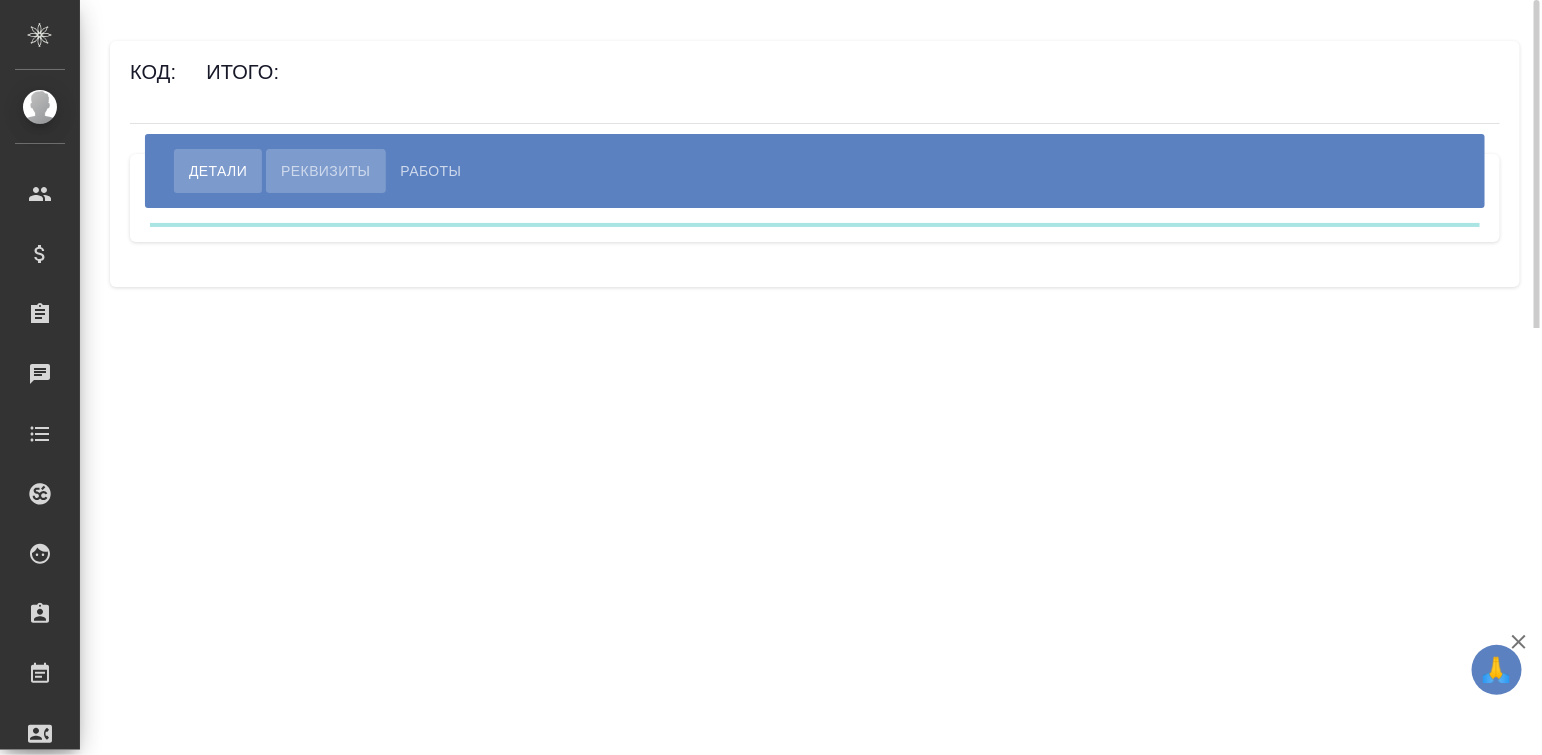 click on "Реквизиты" at bounding box center (325, 171) 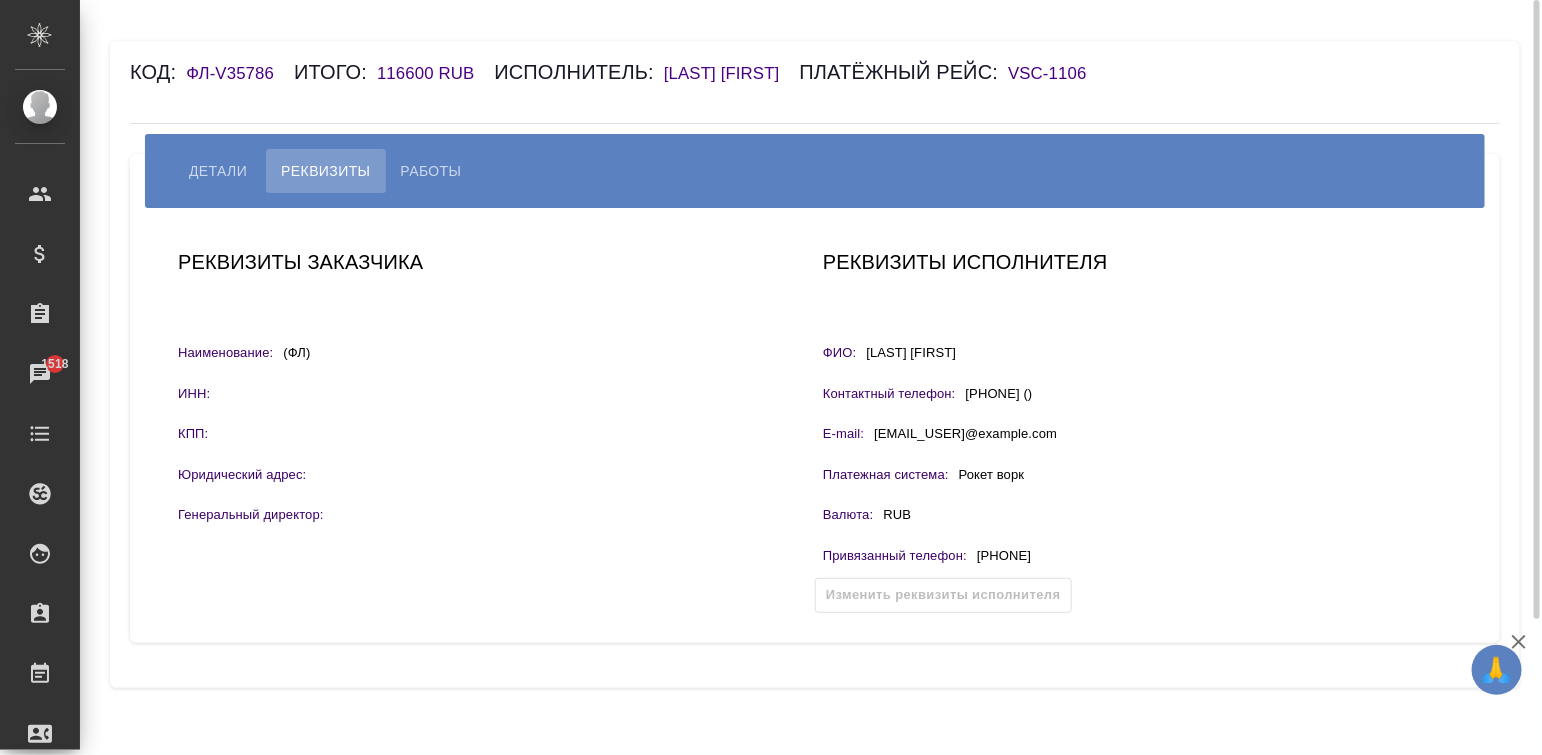 drag, startPoint x: 1091, startPoint y: 560, endPoint x: 988, endPoint y: 564, distance: 103.077644 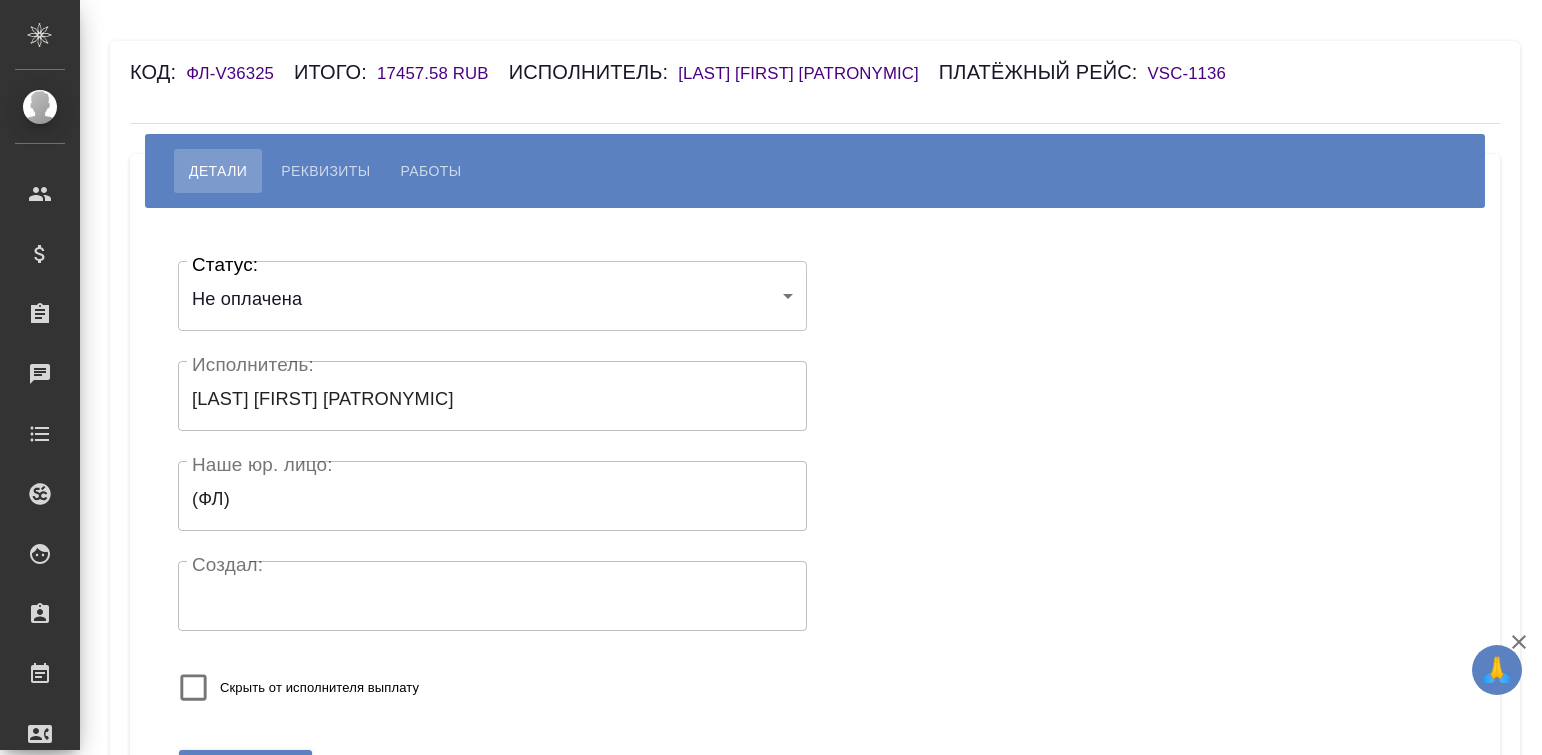 scroll, scrollTop: 0, scrollLeft: 0, axis: both 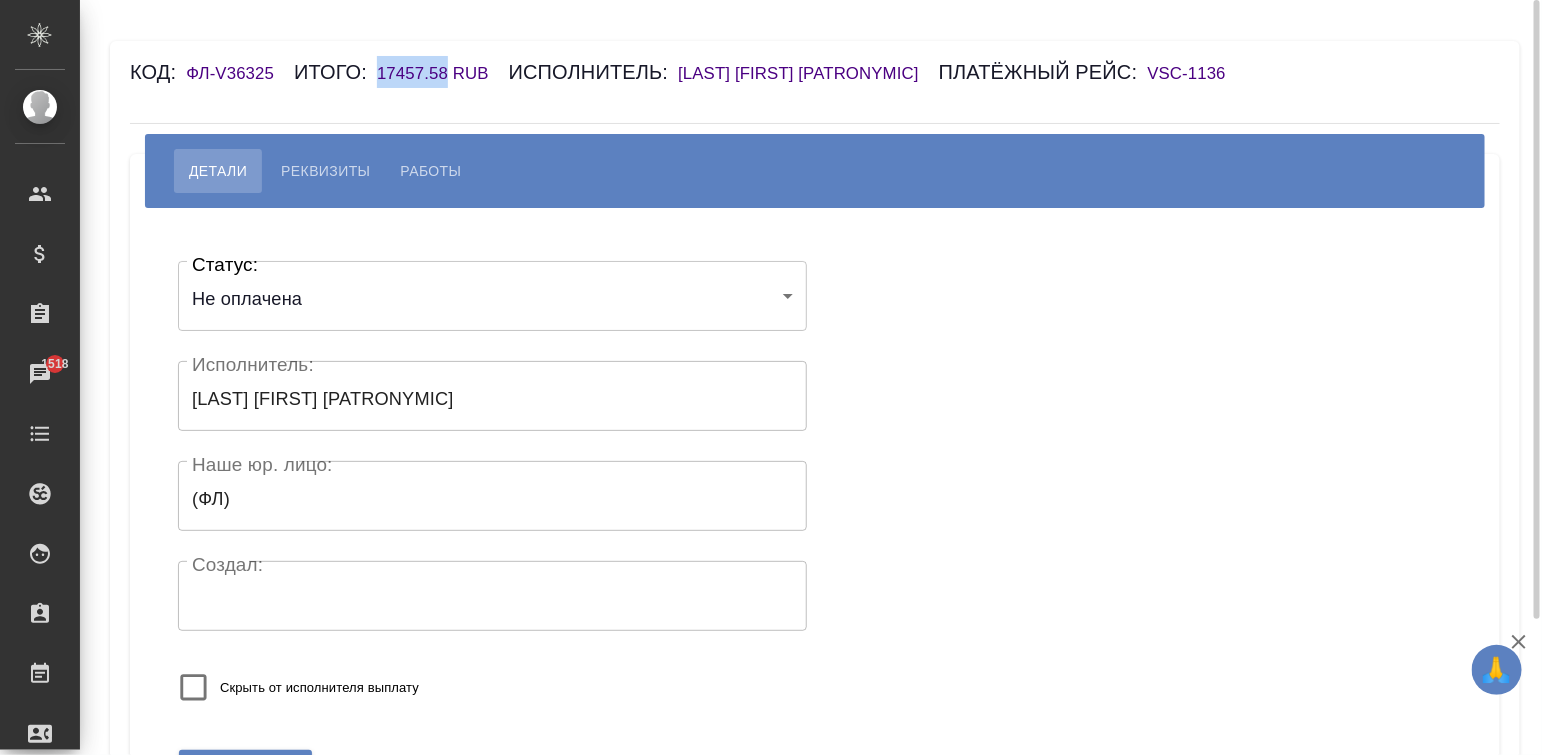 drag, startPoint x: 368, startPoint y: 71, endPoint x: 455, endPoint y: 74, distance: 87.05171 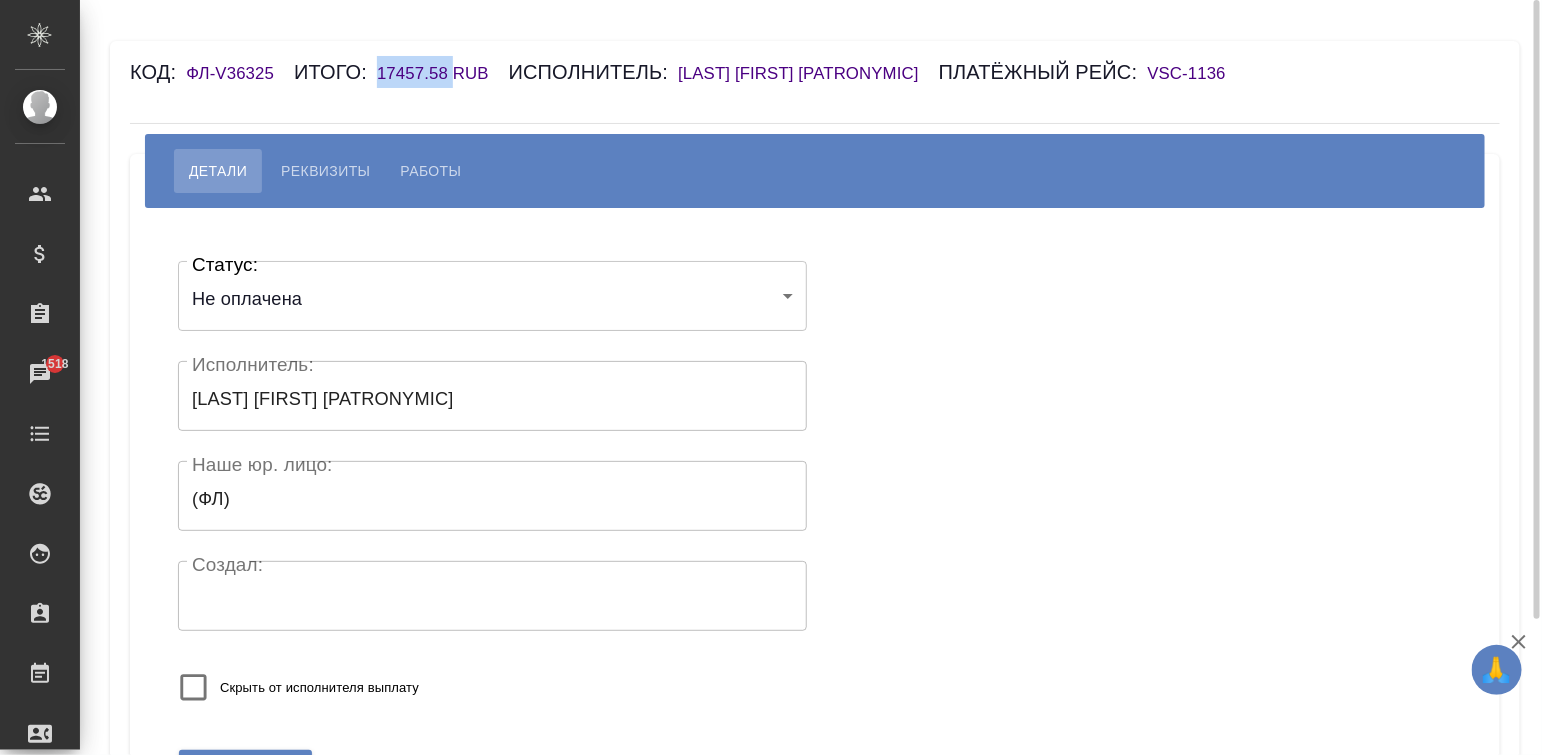 copy on "17457.58" 